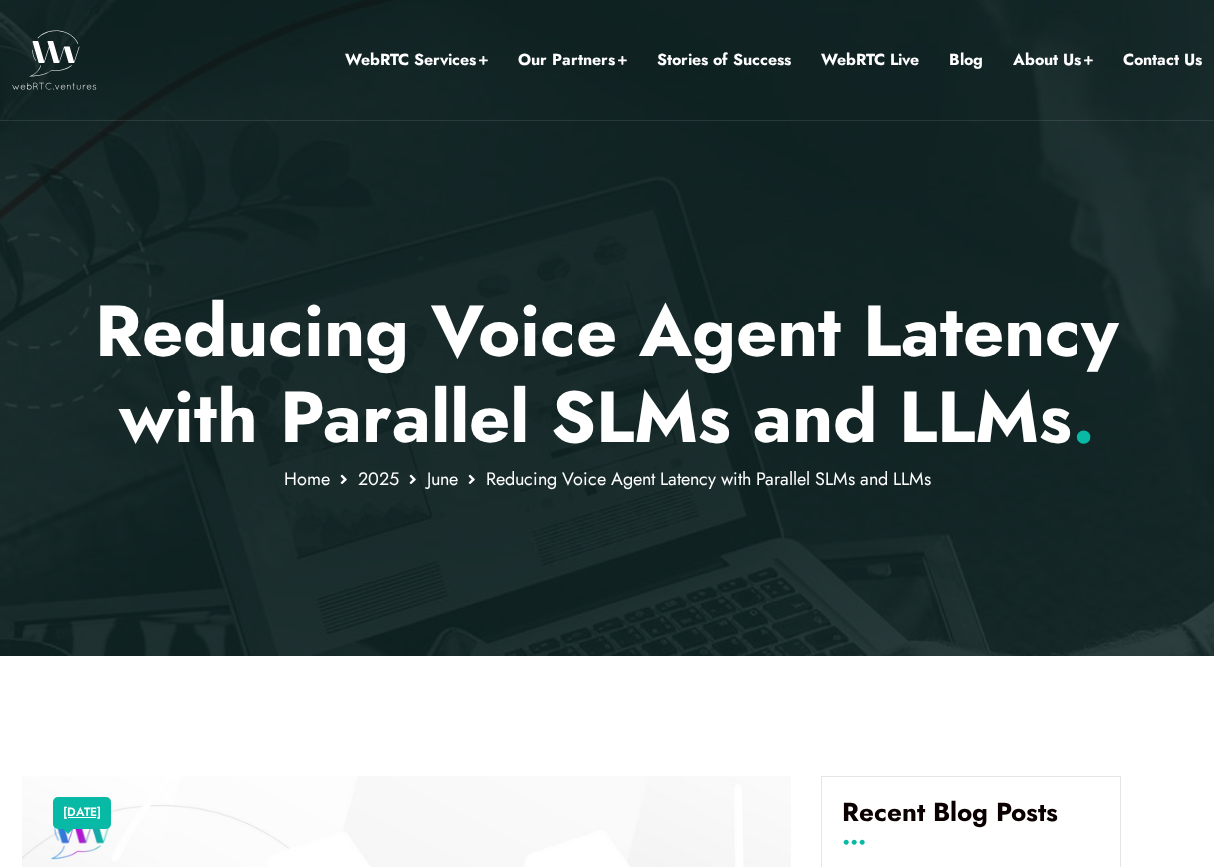 scroll, scrollTop: 0, scrollLeft: 0, axis: both 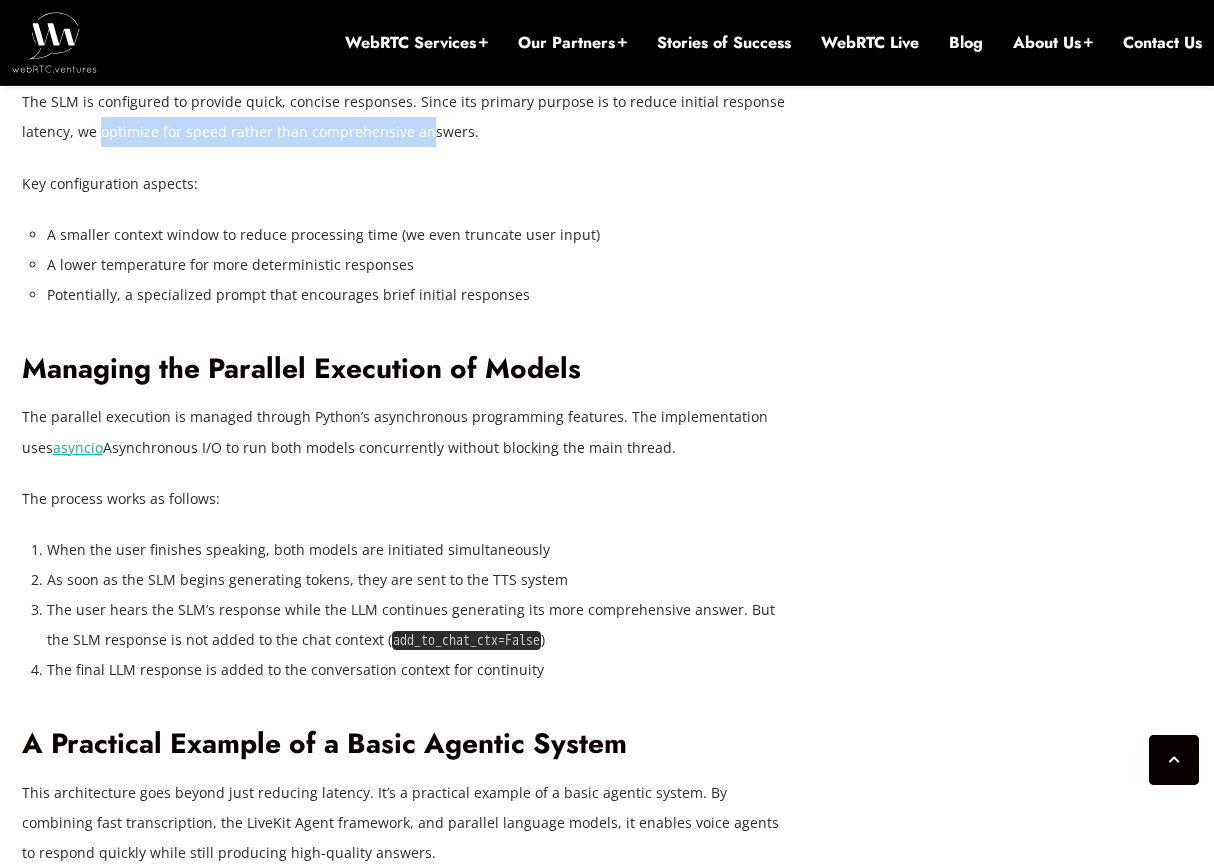 drag, startPoint x: 100, startPoint y: 434, endPoint x: 423, endPoint y: 446, distance: 323.22284 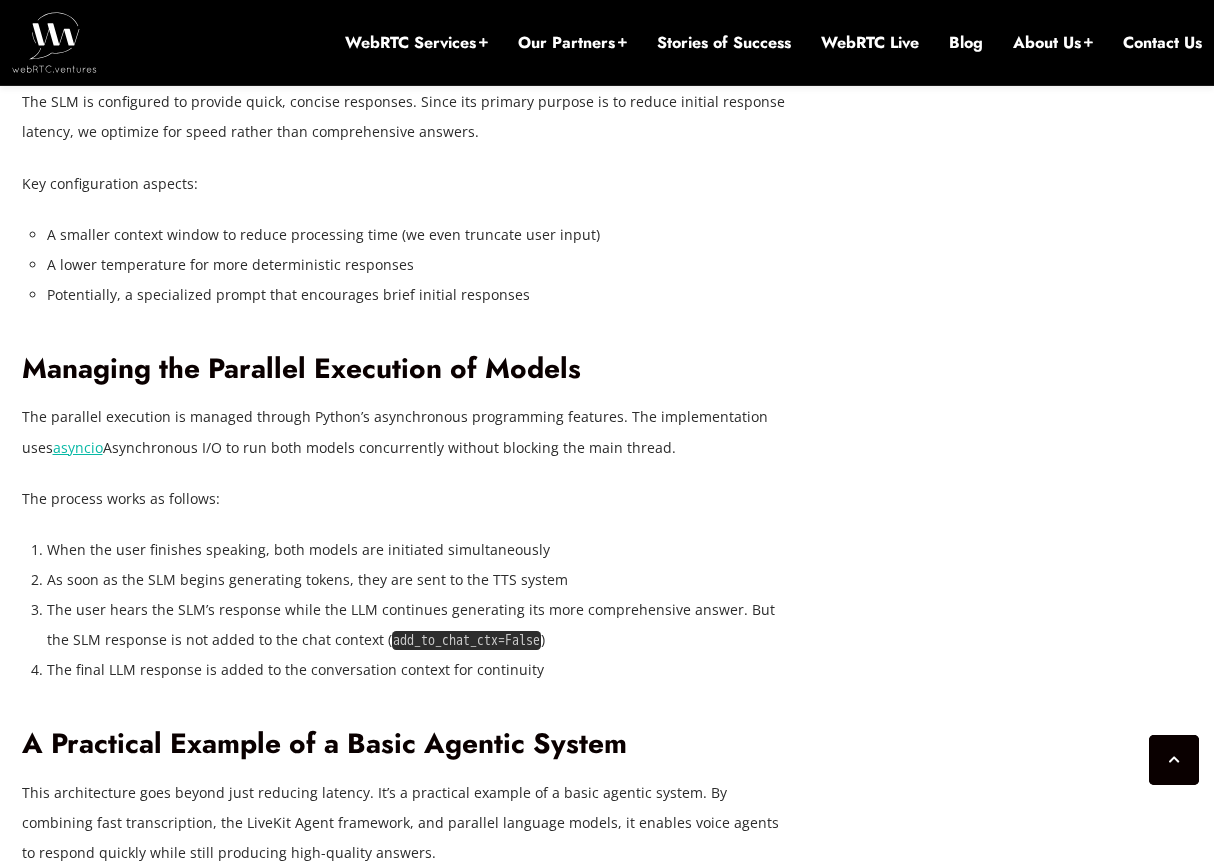 click on "The SLM is configured to provide quick, concise responses. Since its primary purpose is to reduce initial response latency, we optimize for speed rather than comprehensive answers." at bounding box center [407, 117] 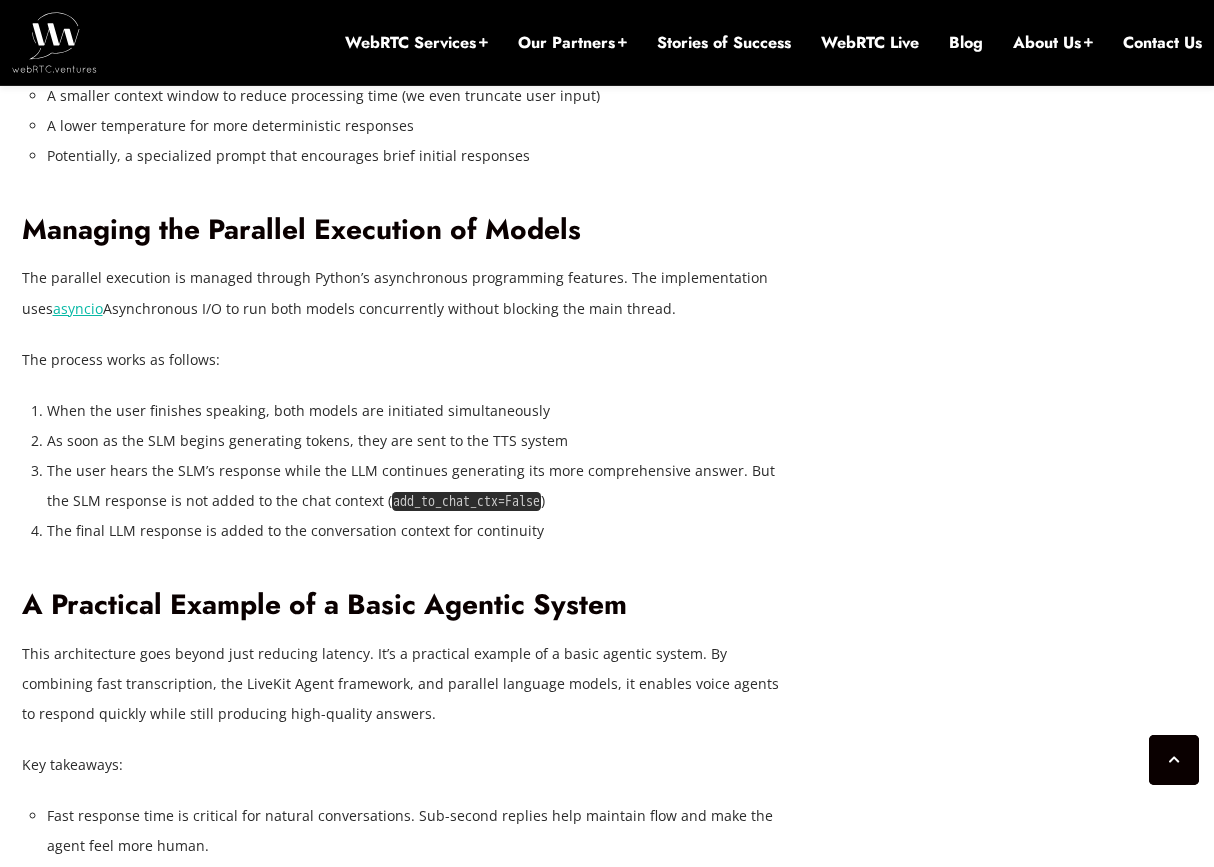 scroll, scrollTop: 4798, scrollLeft: 0, axis: vertical 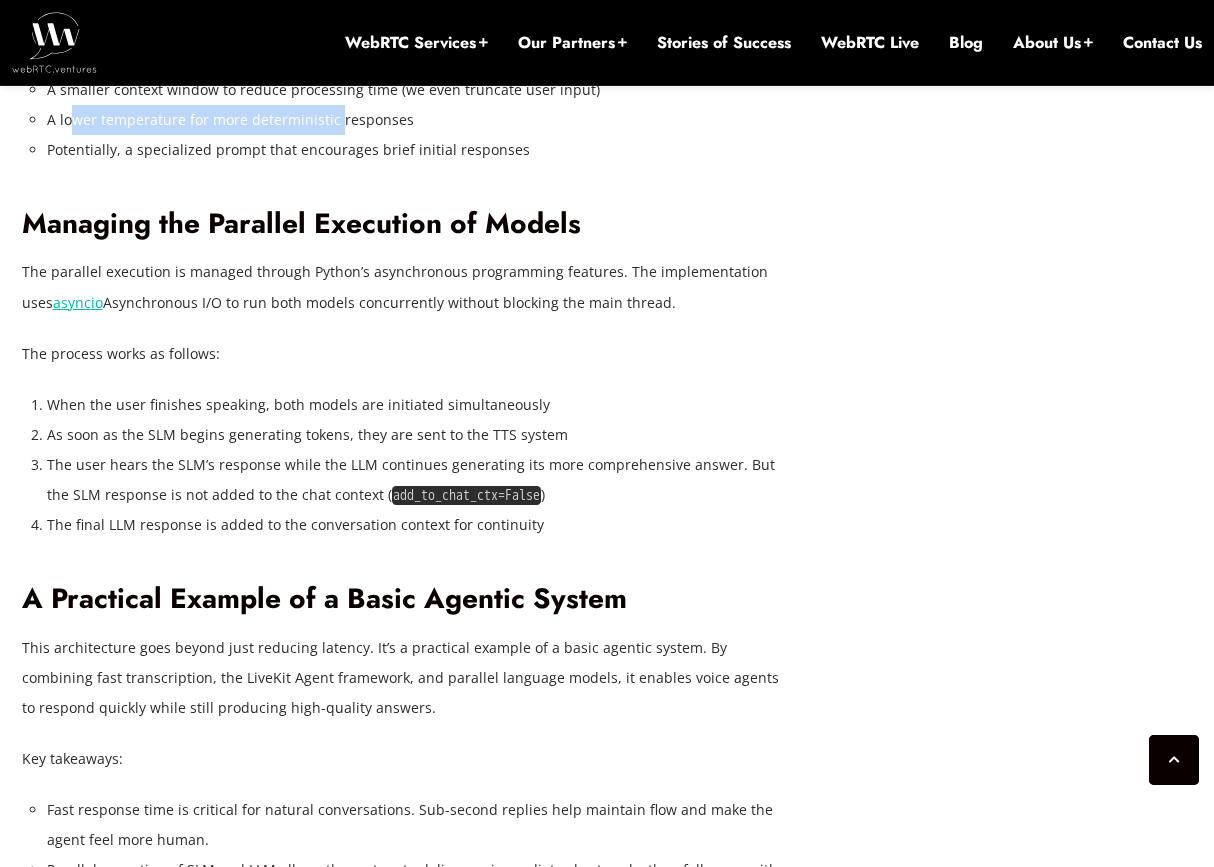 drag, startPoint x: 70, startPoint y: 429, endPoint x: 335, endPoint y: 427, distance: 265.00754 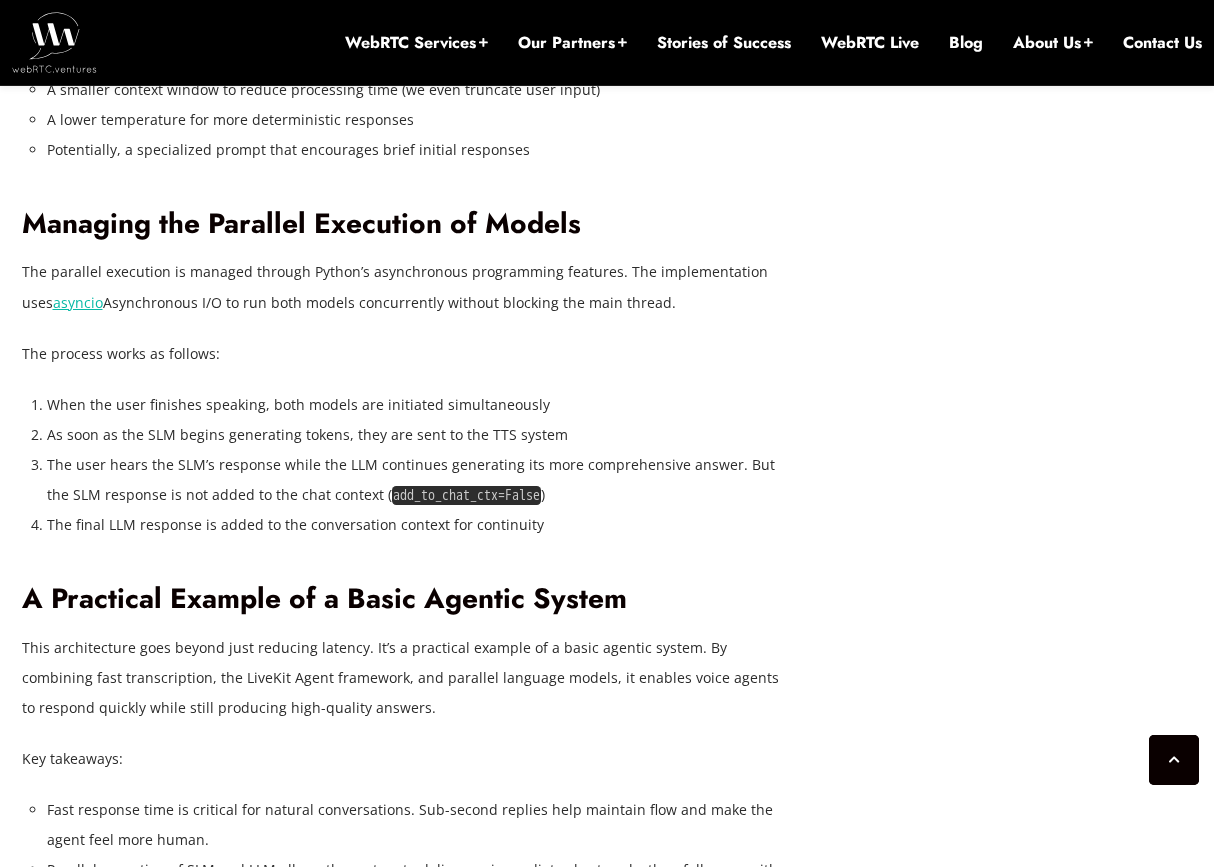 click on "A lower temperature for more deterministic responses" at bounding box center [419, 120] 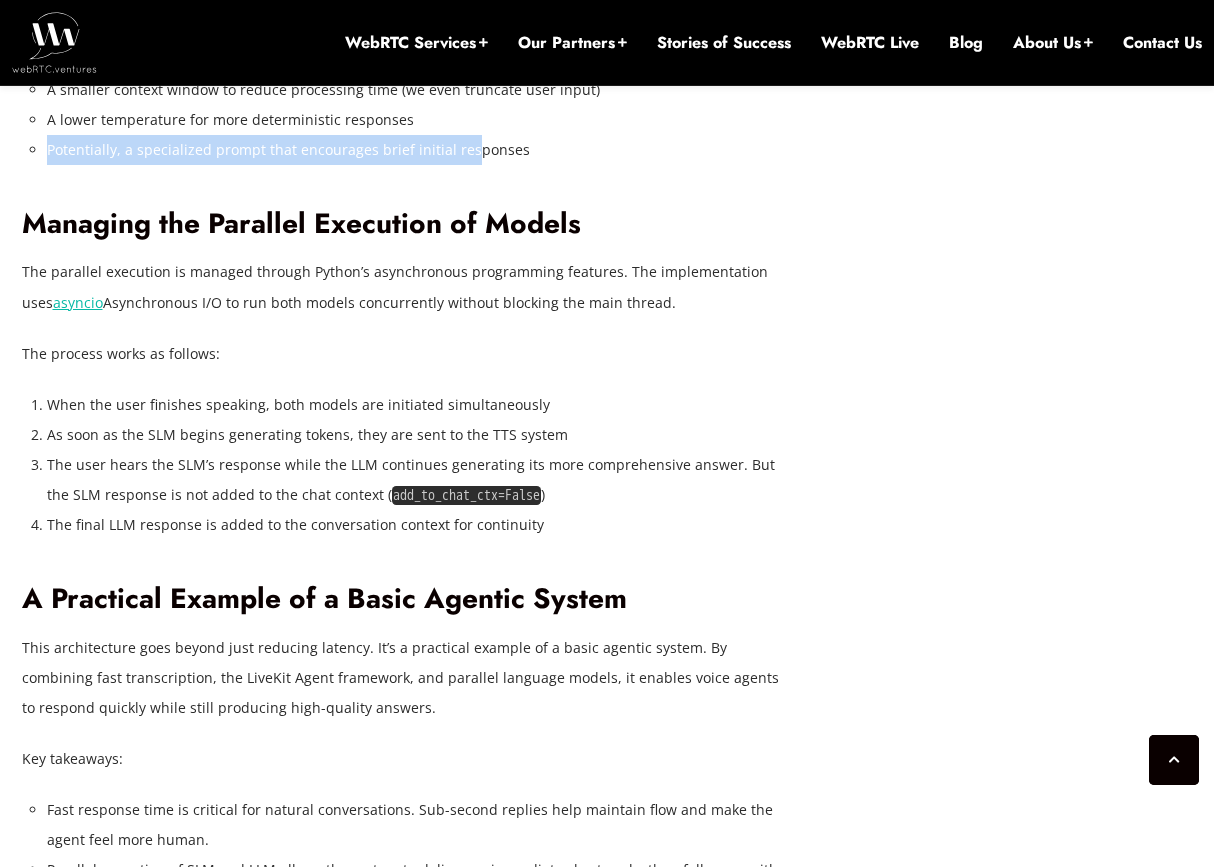 drag, startPoint x: 48, startPoint y: 457, endPoint x: 465, endPoint y: 457, distance: 417 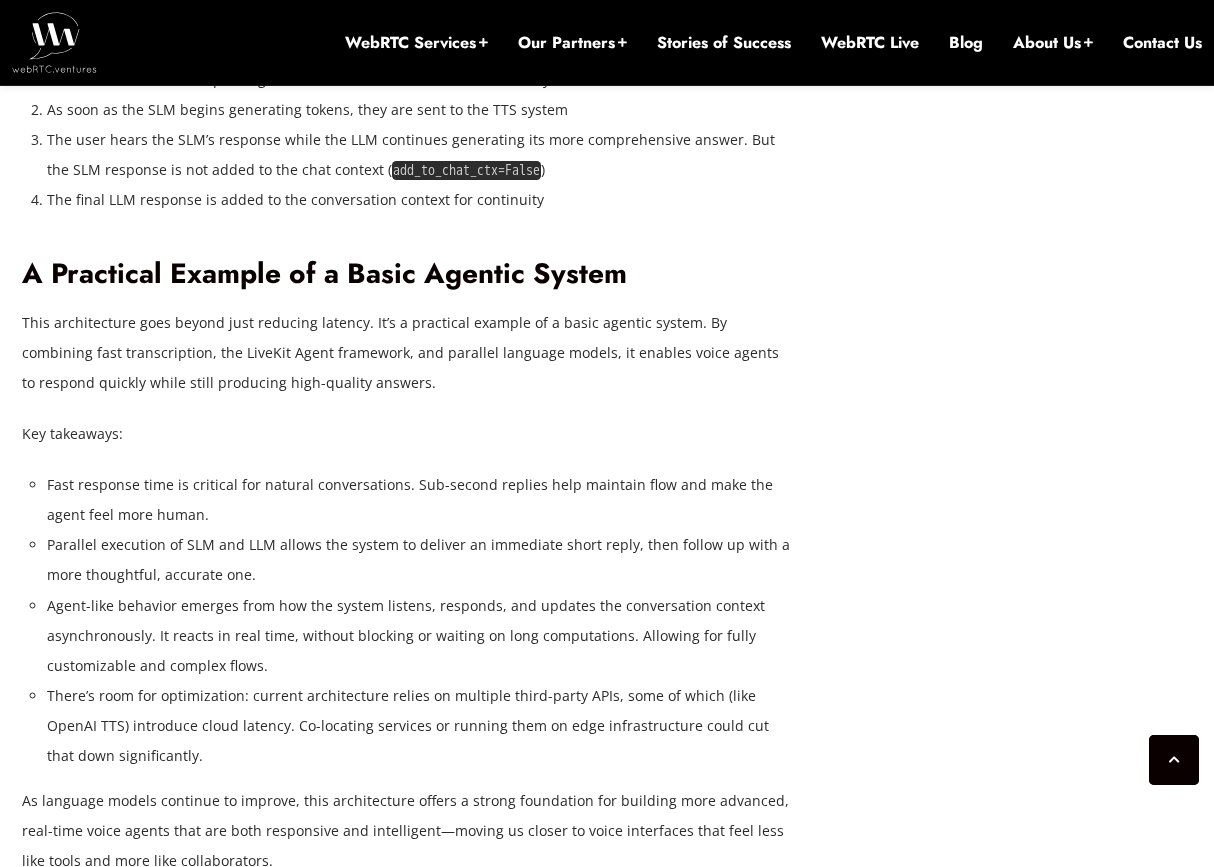 scroll, scrollTop: 5141, scrollLeft: 0, axis: vertical 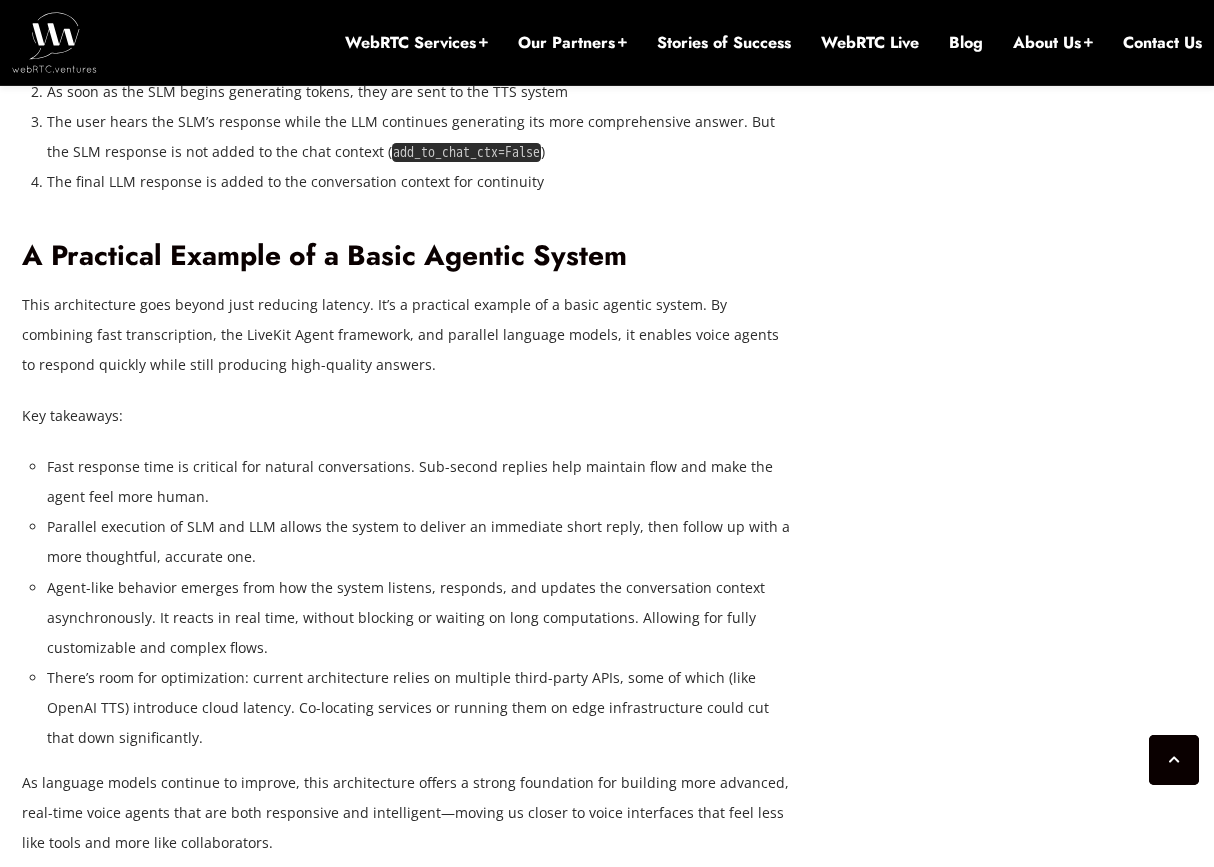 drag, startPoint x: 137, startPoint y: 371, endPoint x: 245, endPoint y: 367, distance: 108.07405 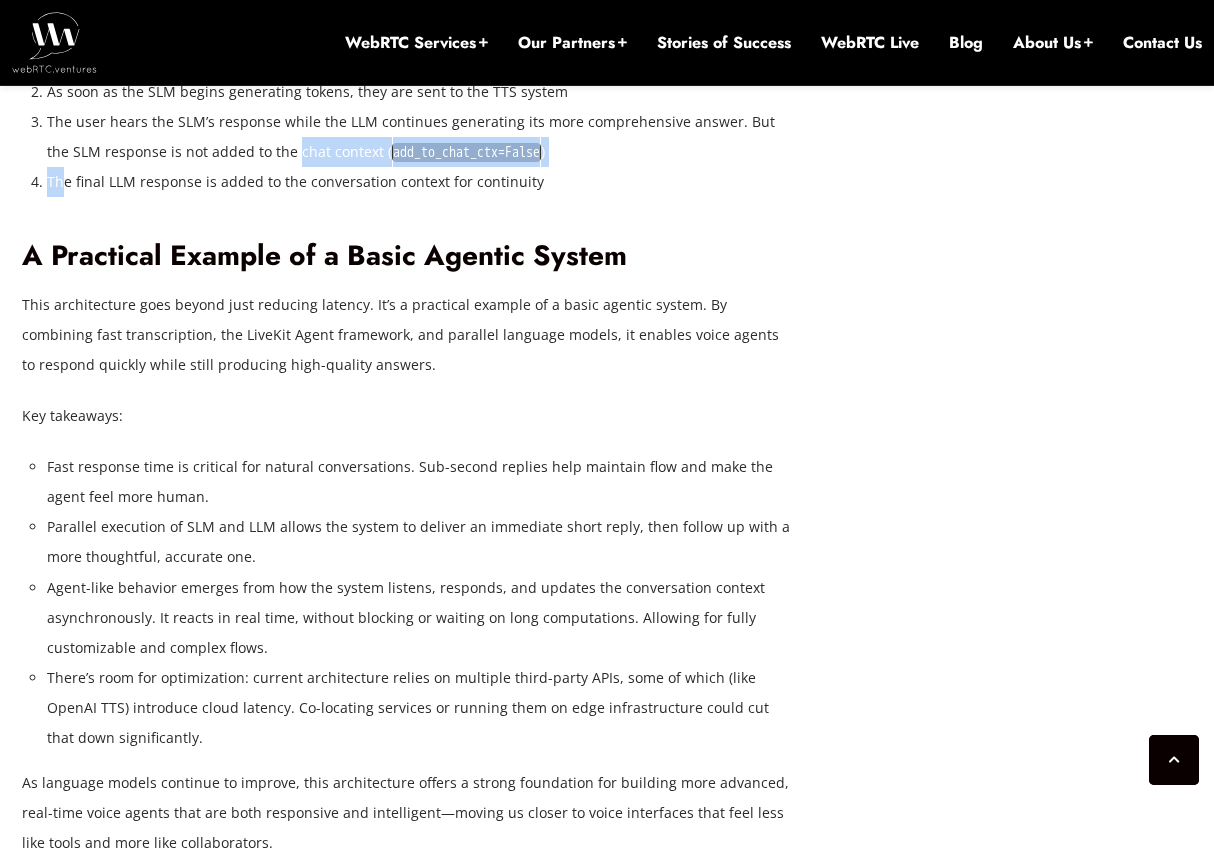 drag, startPoint x: 65, startPoint y: 490, endPoint x: 271, endPoint y: 470, distance: 206.9686 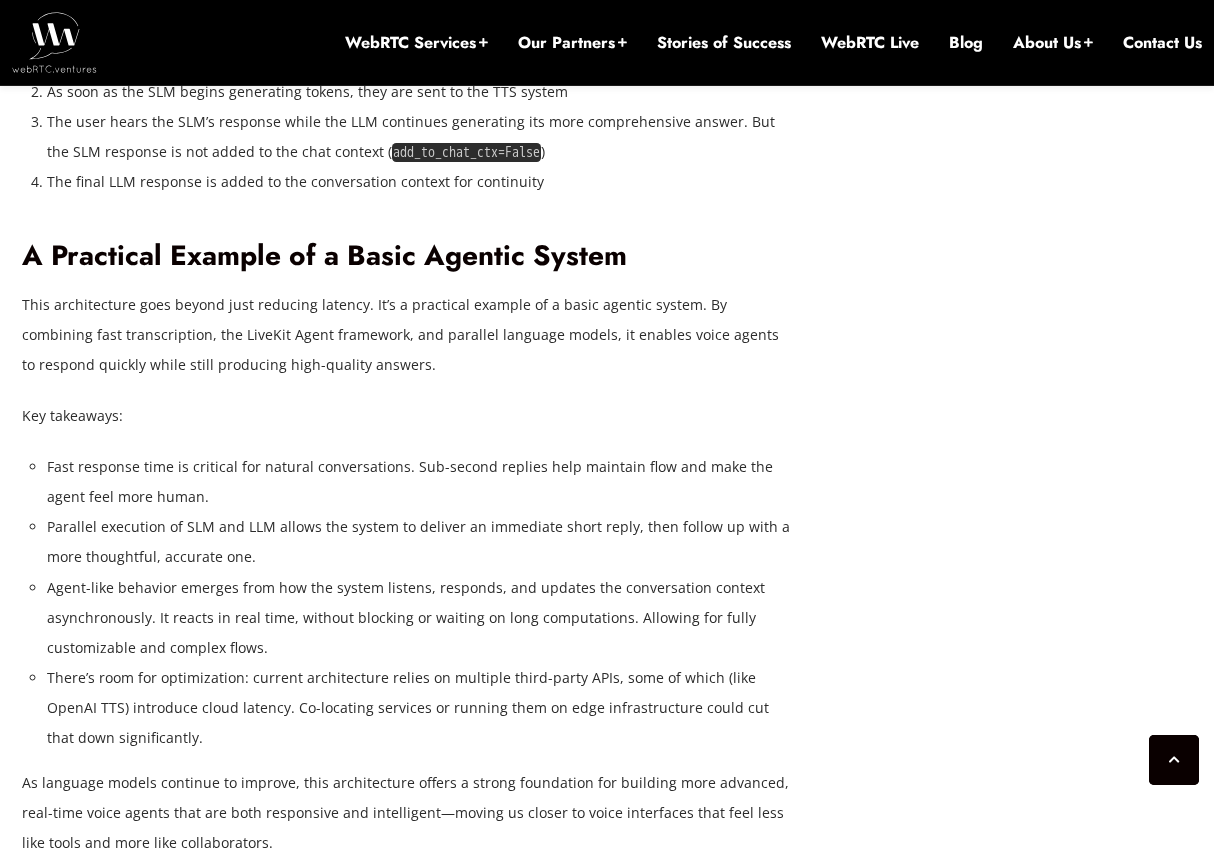 click on "The user hears the SLM’s response while the LLM continues generating its more comprehensive answer. But the SLM response is not added to the chat context ( add_to_chat_ctx=False )" at bounding box center [419, 137] 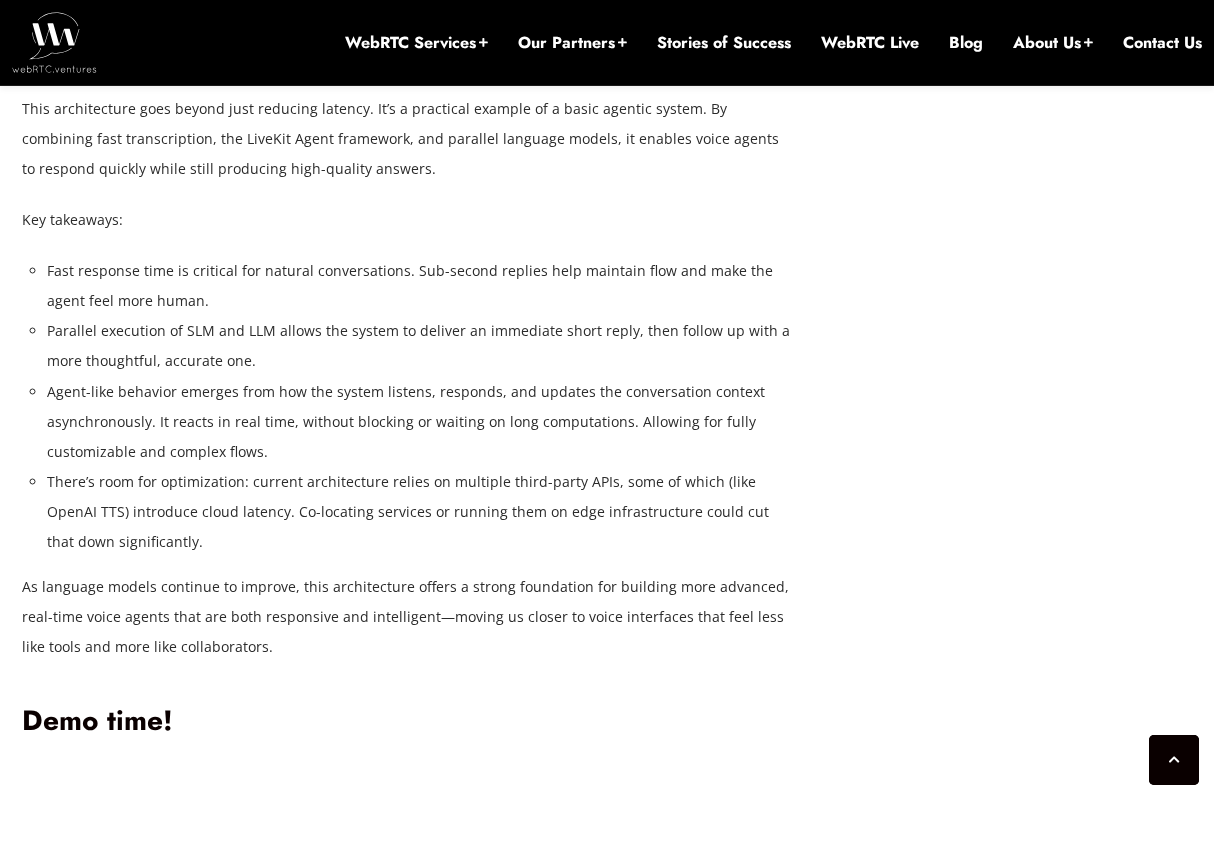 scroll, scrollTop: 5342, scrollLeft: 0, axis: vertical 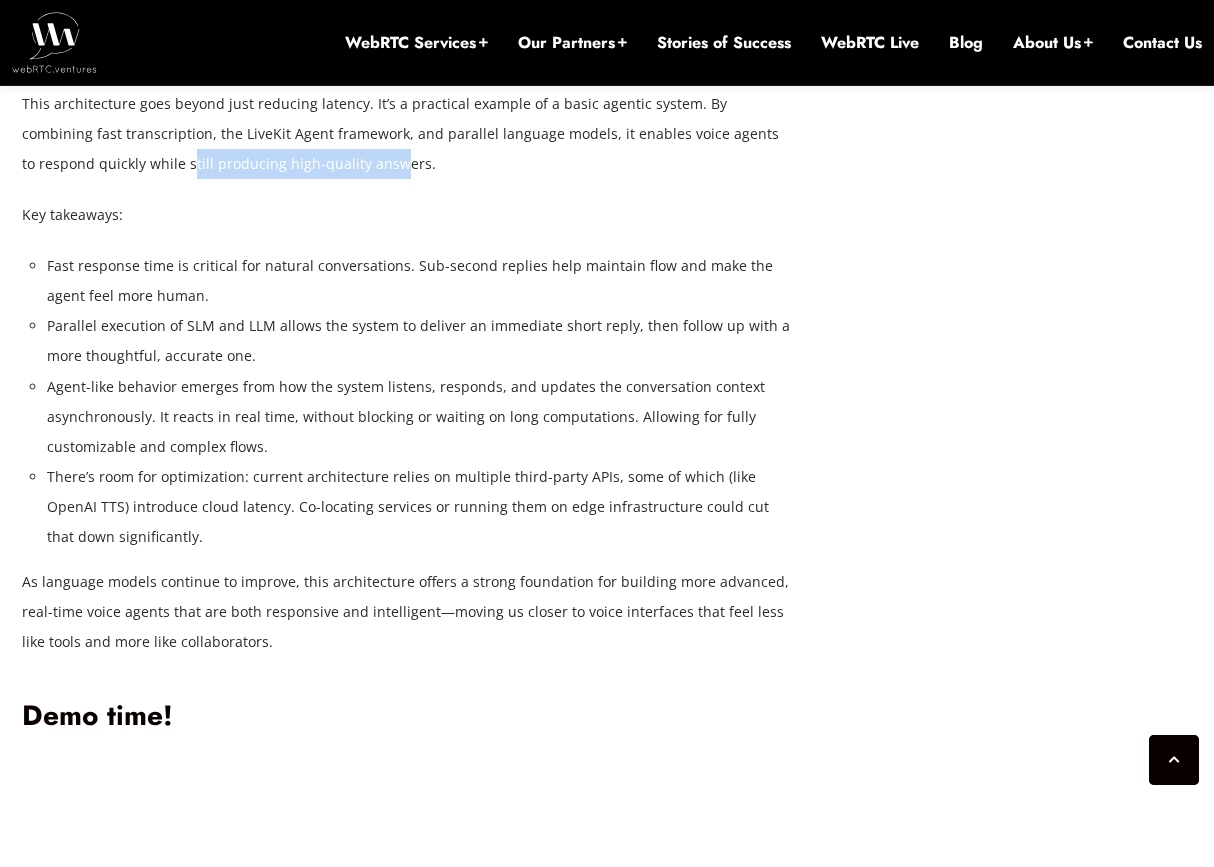 drag, startPoint x: 116, startPoint y: 463, endPoint x: 315, endPoint y: 459, distance: 199.04019 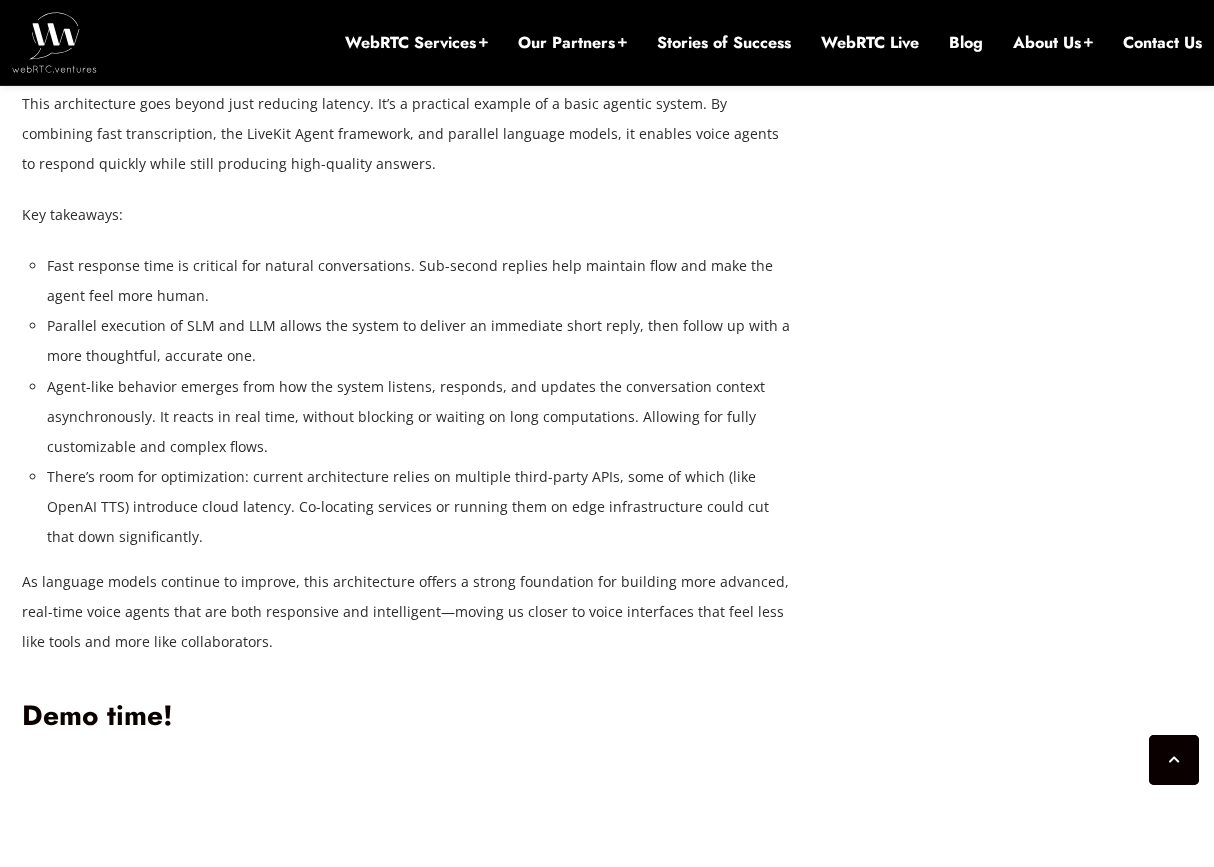 click on "This architecture goes beyond just reducing latency. It’s a practical example of a basic agentic system. By combining fast transcription, the LiveKit Agent framework, and parallel language models, it enables voice agents to respond quickly while still producing high-quality answers." at bounding box center (407, 134) 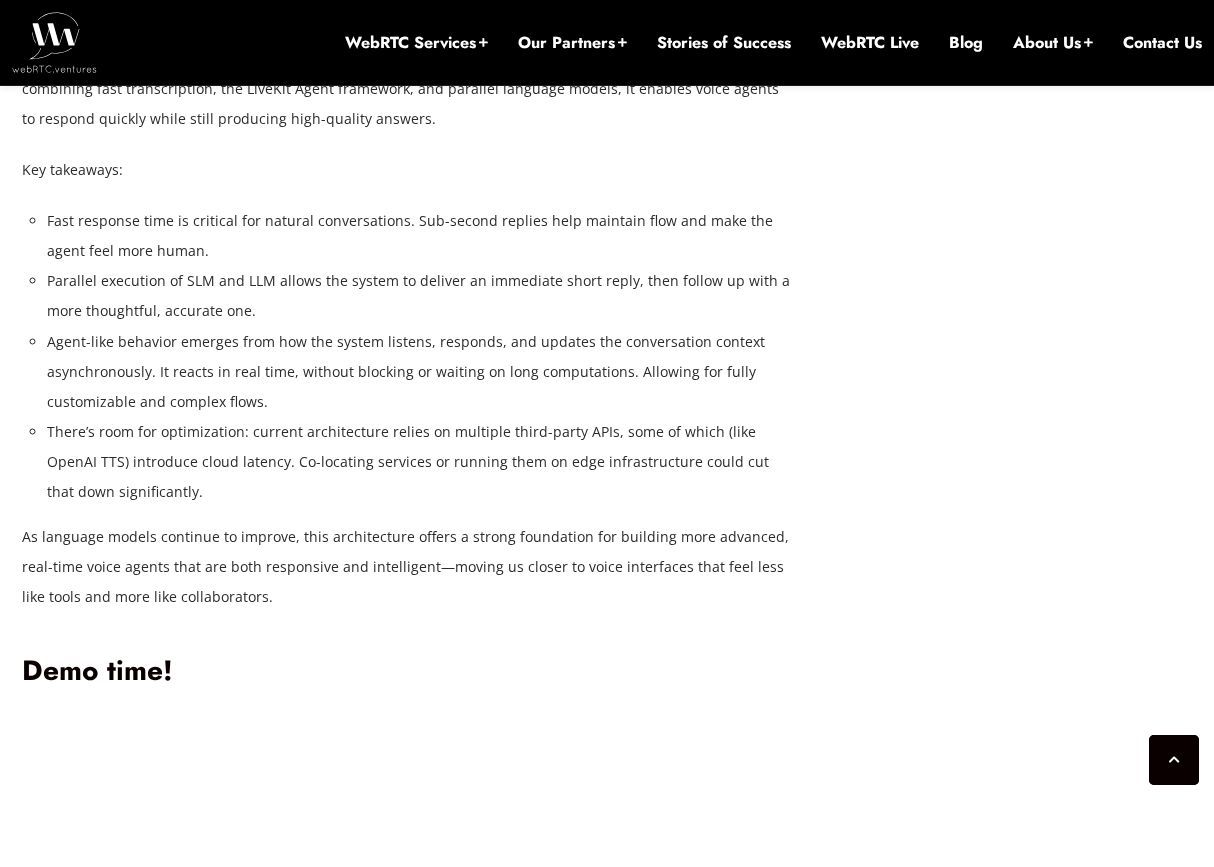 scroll, scrollTop: 5388, scrollLeft: 0, axis: vertical 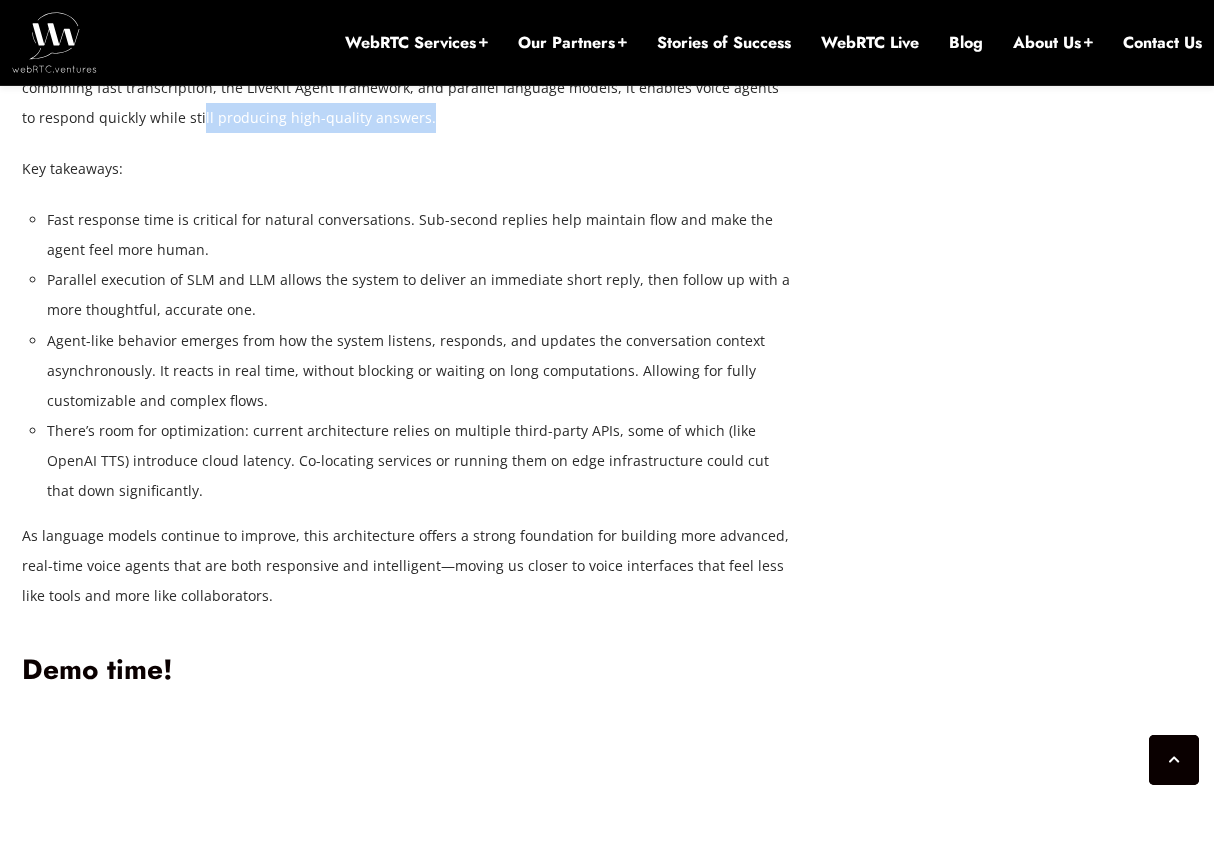 drag, startPoint x: 122, startPoint y: 428, endPoint x: 364, endPoint y: 427, distance: 242.00206 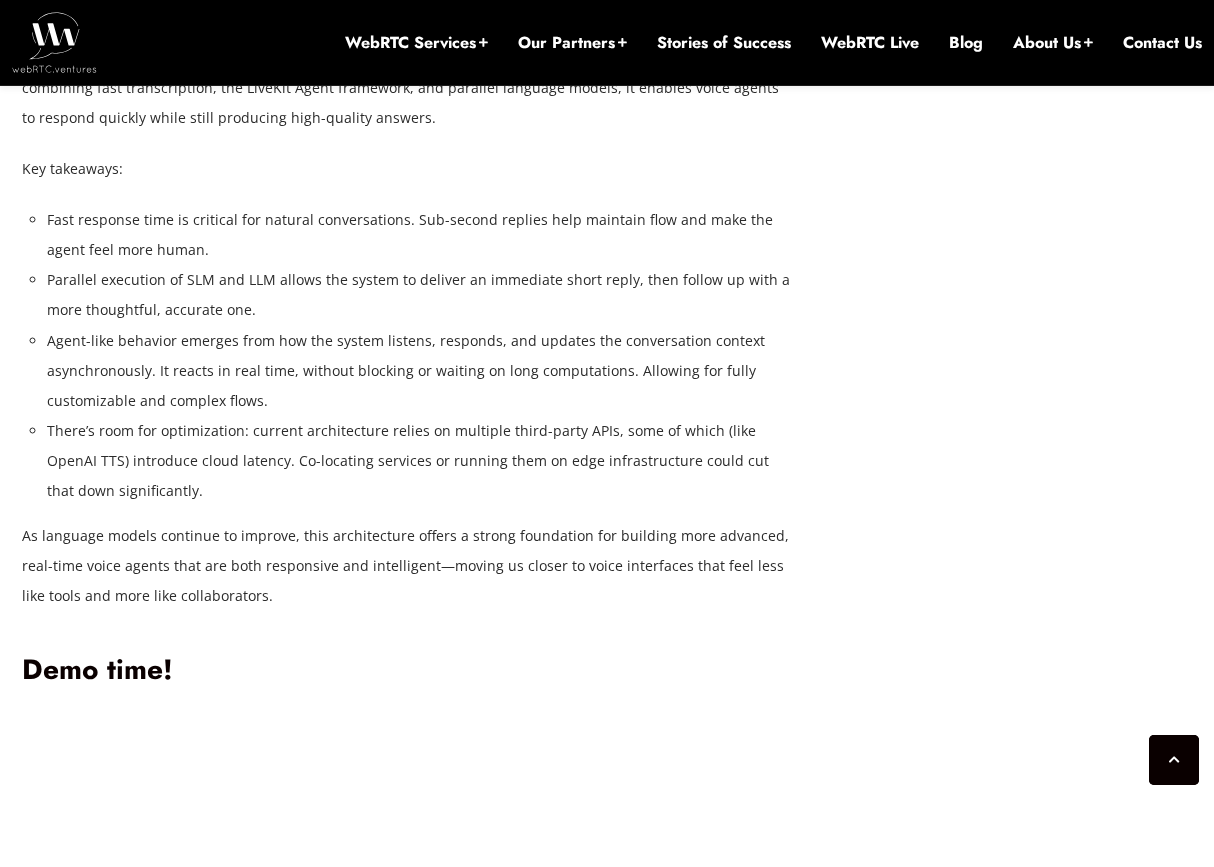 click on "This architecture goes beyond just reducing latency. It’s a practical example of a basic agentic system. By combining fast transcription, the LiveKit Agent framework, and parallel language models, it enables voice agents to respond quickly while still producing high-quality answers." at bounding box center [407, 88] 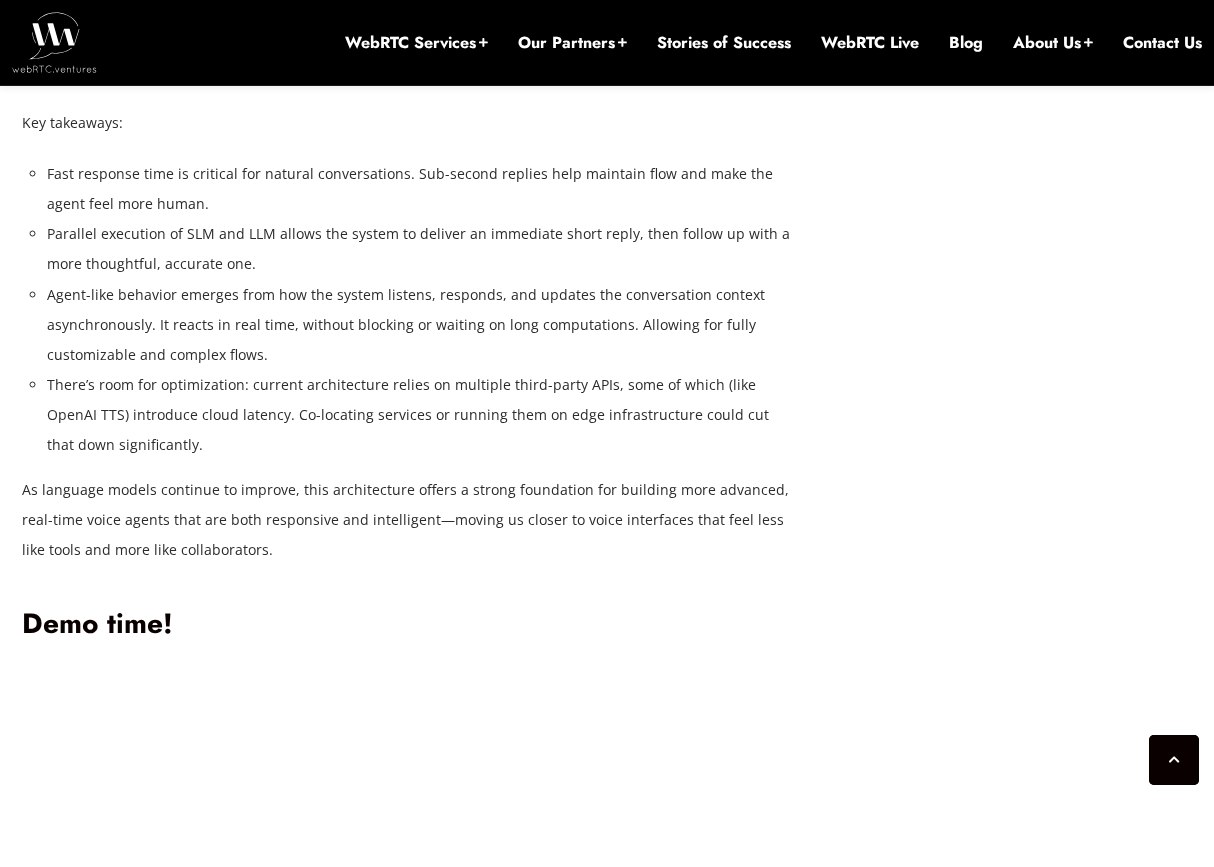 scroll, scrollTop: 5435, scrollLeft: 0, axis: vertical 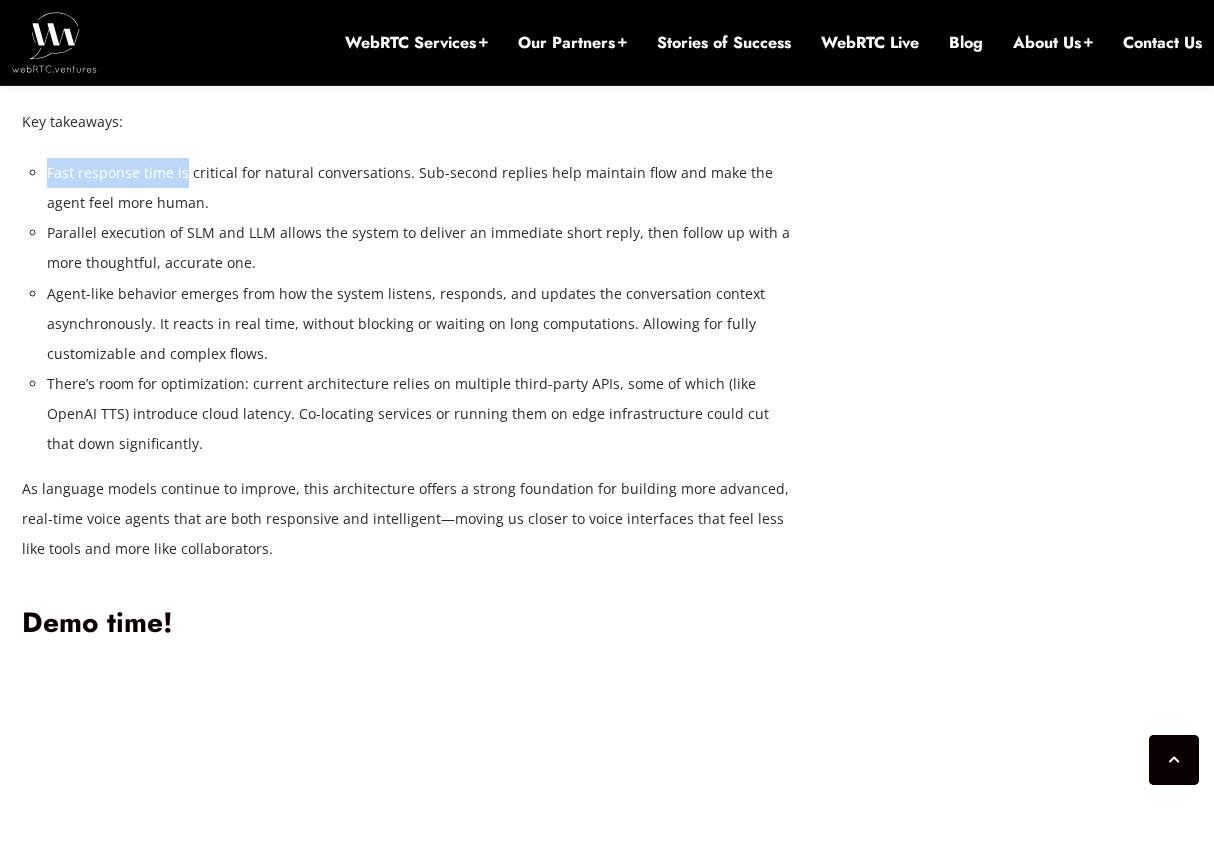drag, startPoint x: 44, startPoint y: 479, endPoint x: 183, endPoint y: 479, distance: 139 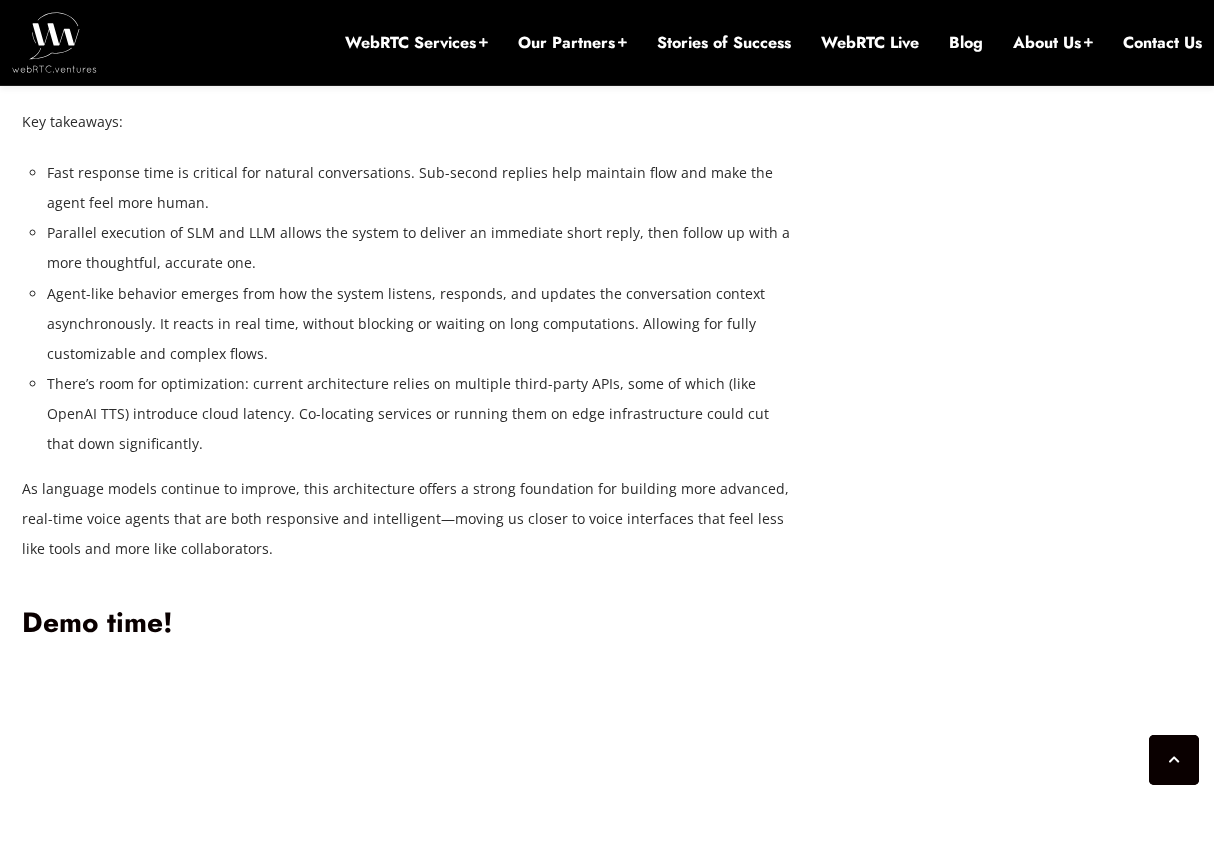 click on "Fast response time is critical for natural conversations. Sub-second replies help maintain flow and make the agent feel more human." at bounding box center [419, 188] 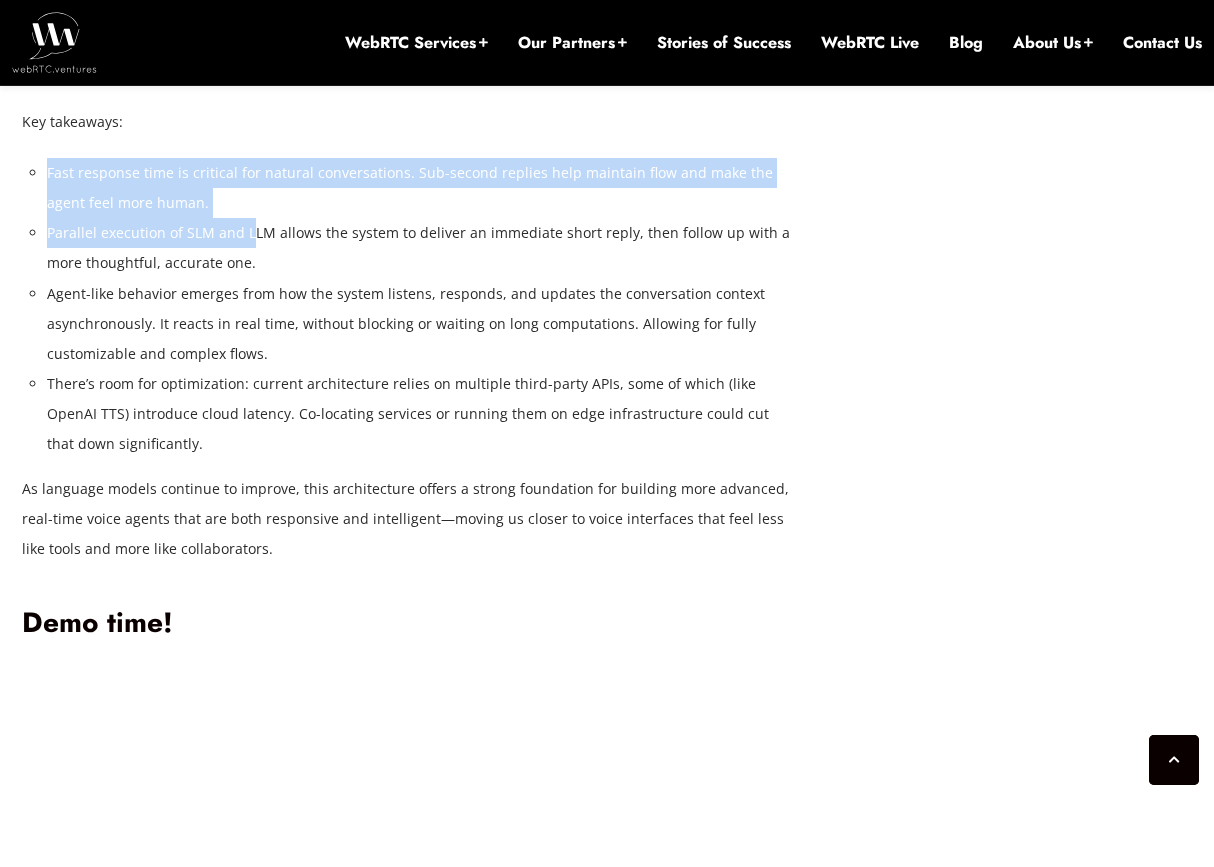 drag, startPoint x: 49, startPoint y: 487, endPoint x: 249, endPoint y: 528, distance: 204.15926 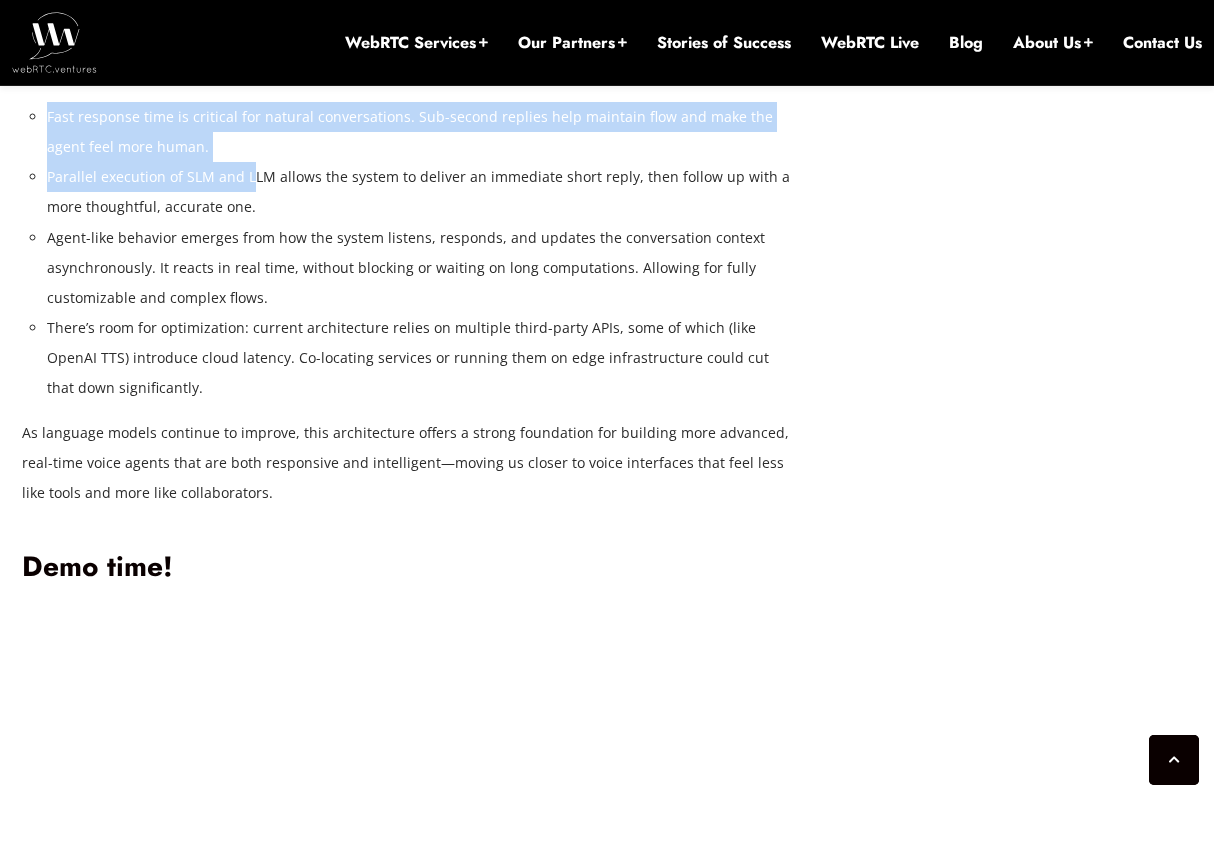 scroll, scrollTop: 5492, scrollLeft: 0, axis: vertical 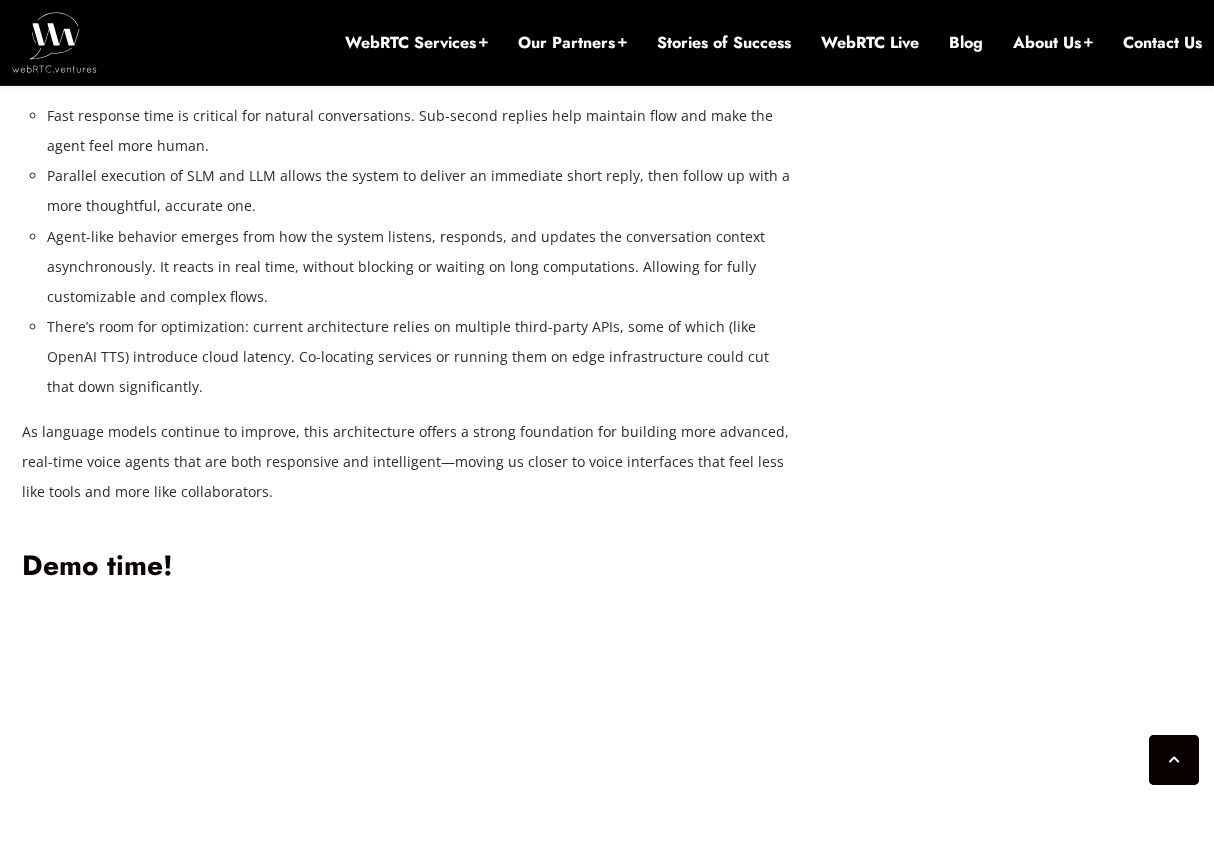 click on "Fast response time is critical for natural conversations. Sub-second replies help maintain flow and make the agent feel more human." at bounding box center [419, 131] 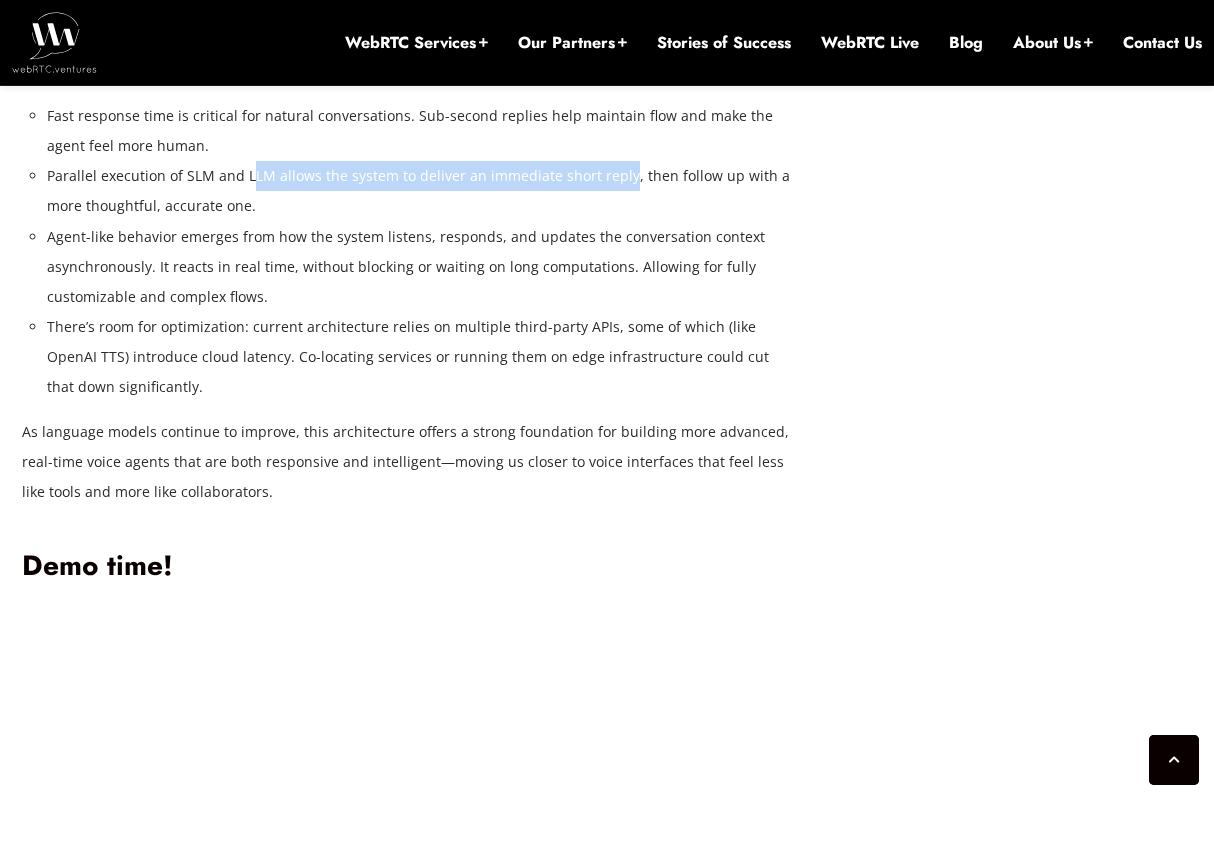 drag, startPoint x: 248, startPoint y: 484, endPoint x: 618, endPoint y: 485, distance: 370.00134 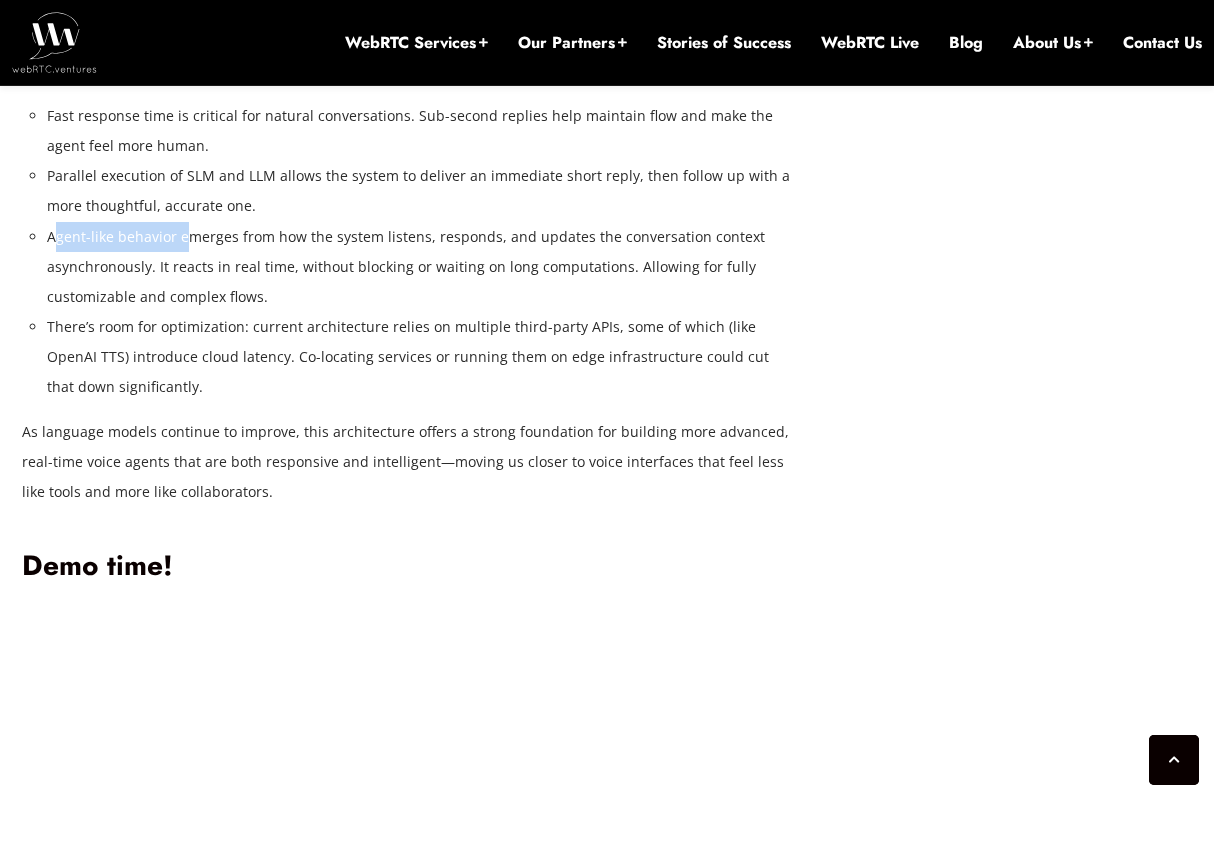 drag, startPoint x: 55, startPoint y: 548, endPoint x: 189, endPoint y: 537, distance: 134.45073 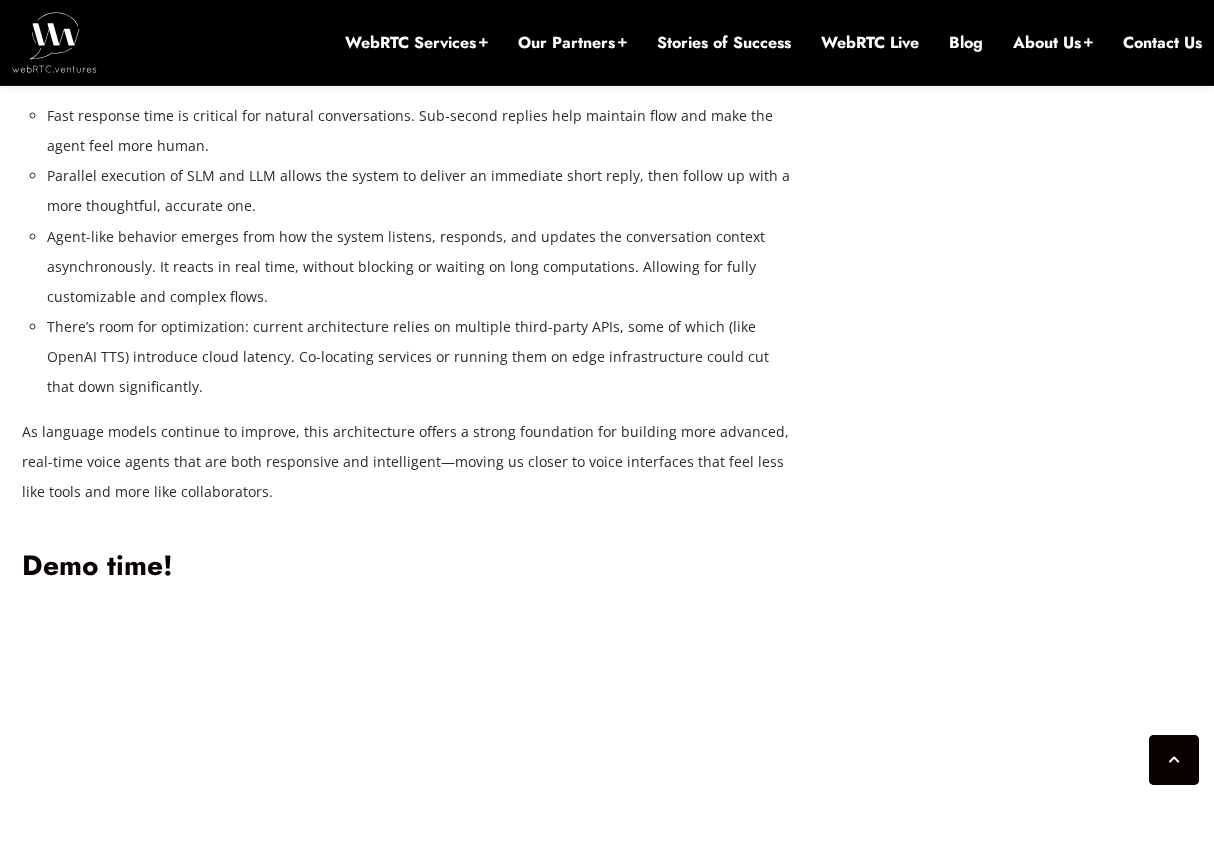 click on "Parallel execution of SLM and LLM allows the system to deliver an immediate short reply, then follow up with a more thoughtful, accurate one." at bounding box center (419, 191) 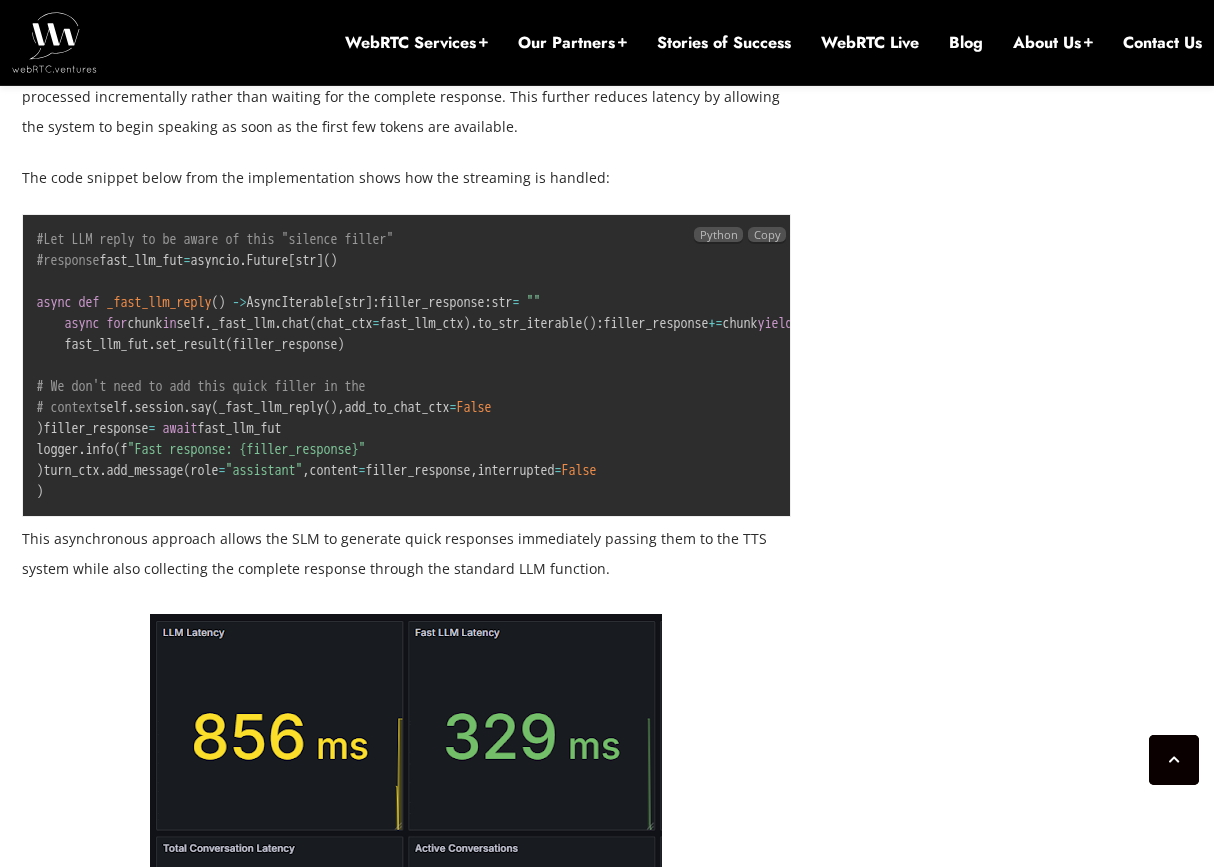 scroll, scrollTop: 3417, scrollLeft: 0, axis: vertical 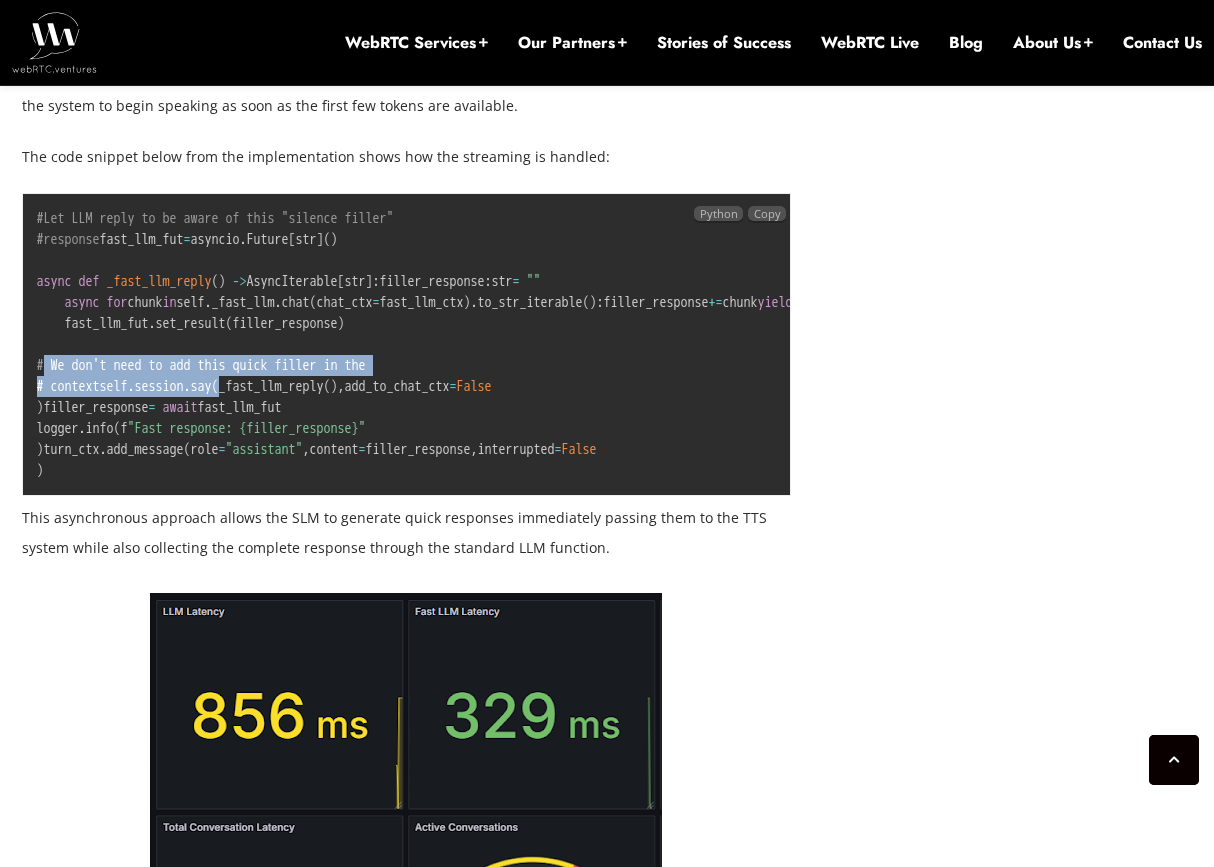 drag, startPoint x: 47, startPoint y: 489, endPoint x: 232, endPoint y: 532, distance: 189.93156 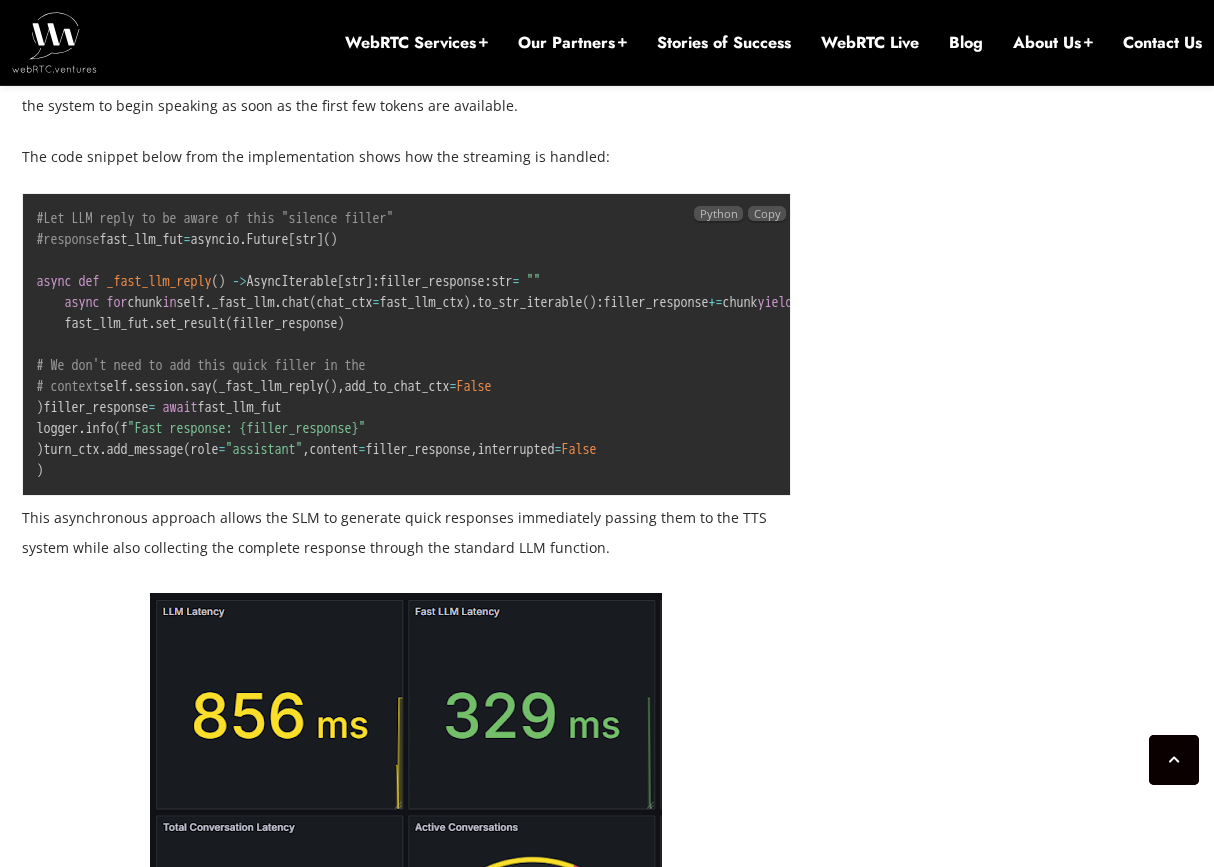 click on "#Let LLM reply to be aware of this "silence filler"
#response
fast_llm_fut  =  asyncio . Future [ str ] ( )
async   def   _fast_llm_reply ( )   - >  AsyncIterable [ str ] :
filler_response :  str  =   ""
async   for  chunk  in  self . _fast_llm . chat (
chat_ctx = fast_llm_ctx
) . to_str_iterable ( ) :
filler_response  +=  chunk
yield  chunk
fast_llm_fut . set_result ( filler_response )
# We don't need to add this quick filler in the
# context
self . session . say (
_fast_llm_reply ( ) ,
add_to_chat_ctx = False
)
filler_response  =   await  fast_llm_fut
logger . info (
f "Fast response: {filler_response}"
)
turn_ctx . add_message (
role = "assistant" ,
content = filler_response ,
interrupted = False
)" at bounding box center (407, 344) 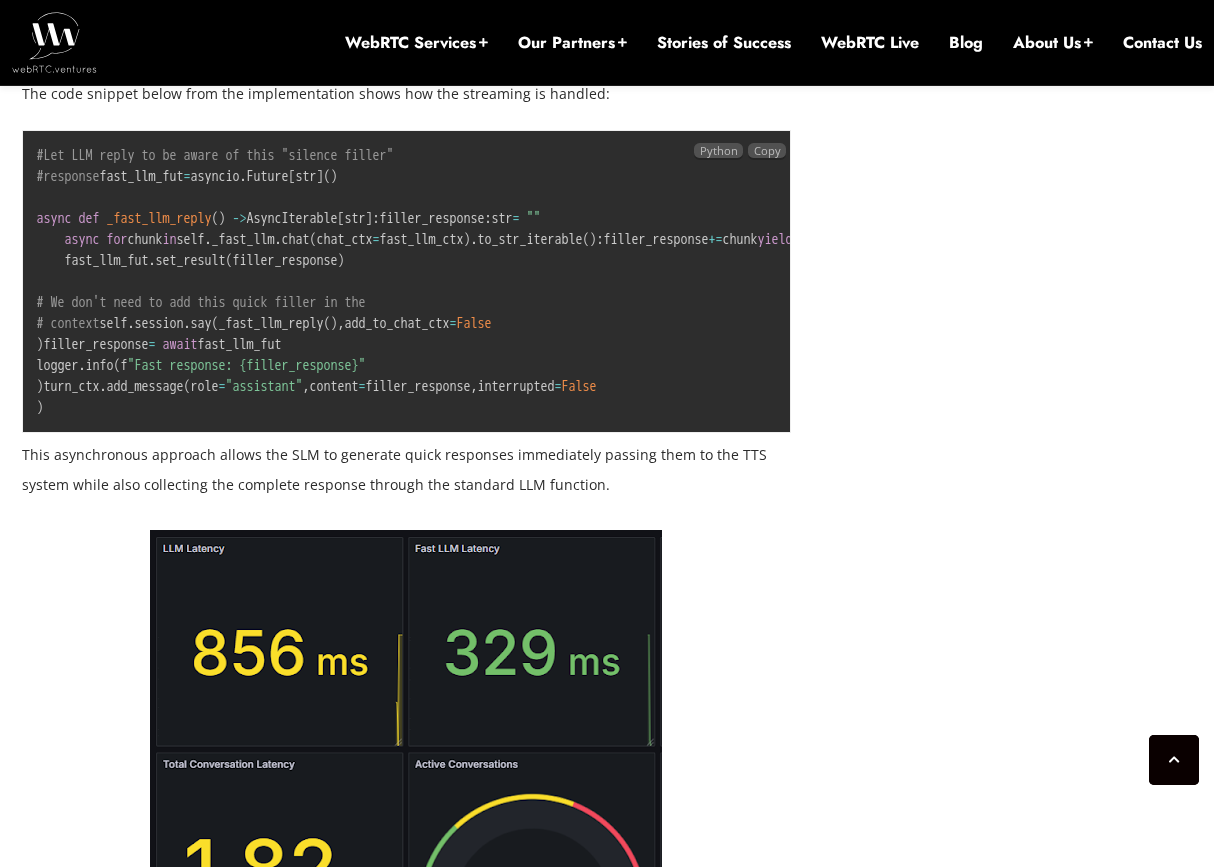 scroll, scrollTop: 3489, scrollLeft: 0, axis: vertical 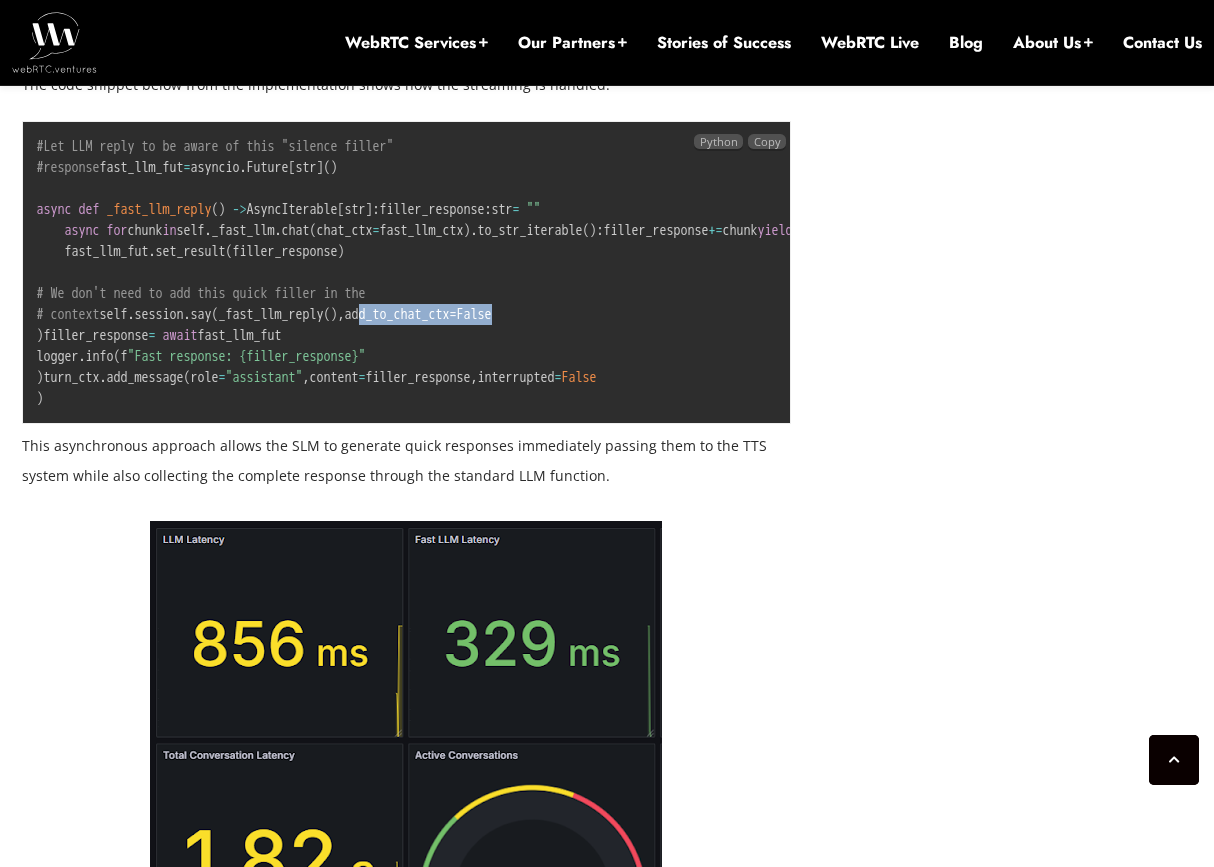 drag, startPoint x: 46, startPoint y: 496, endPoint x: 305, endPoint y: 495, distance: 259.00192 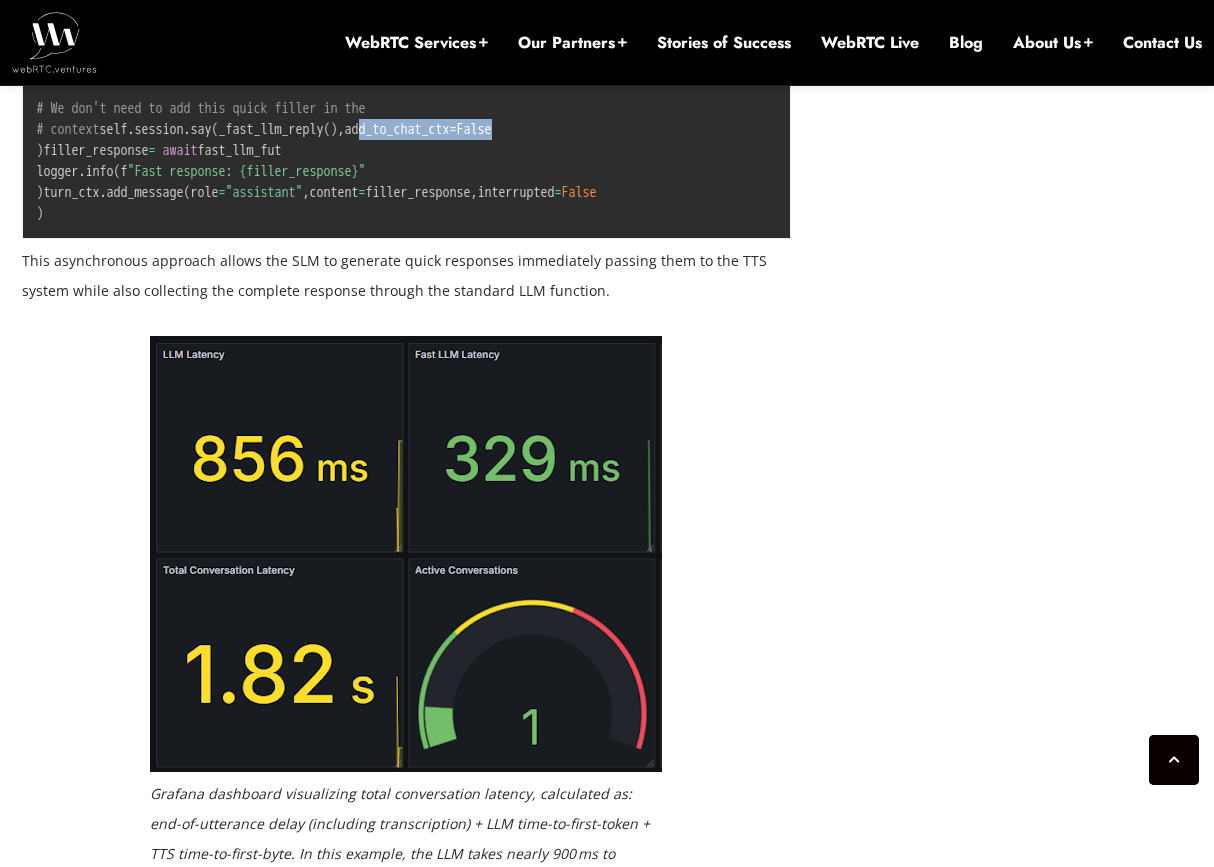 scroll, scrollTop: 3676, scrollLeft: 0, axis: vertical 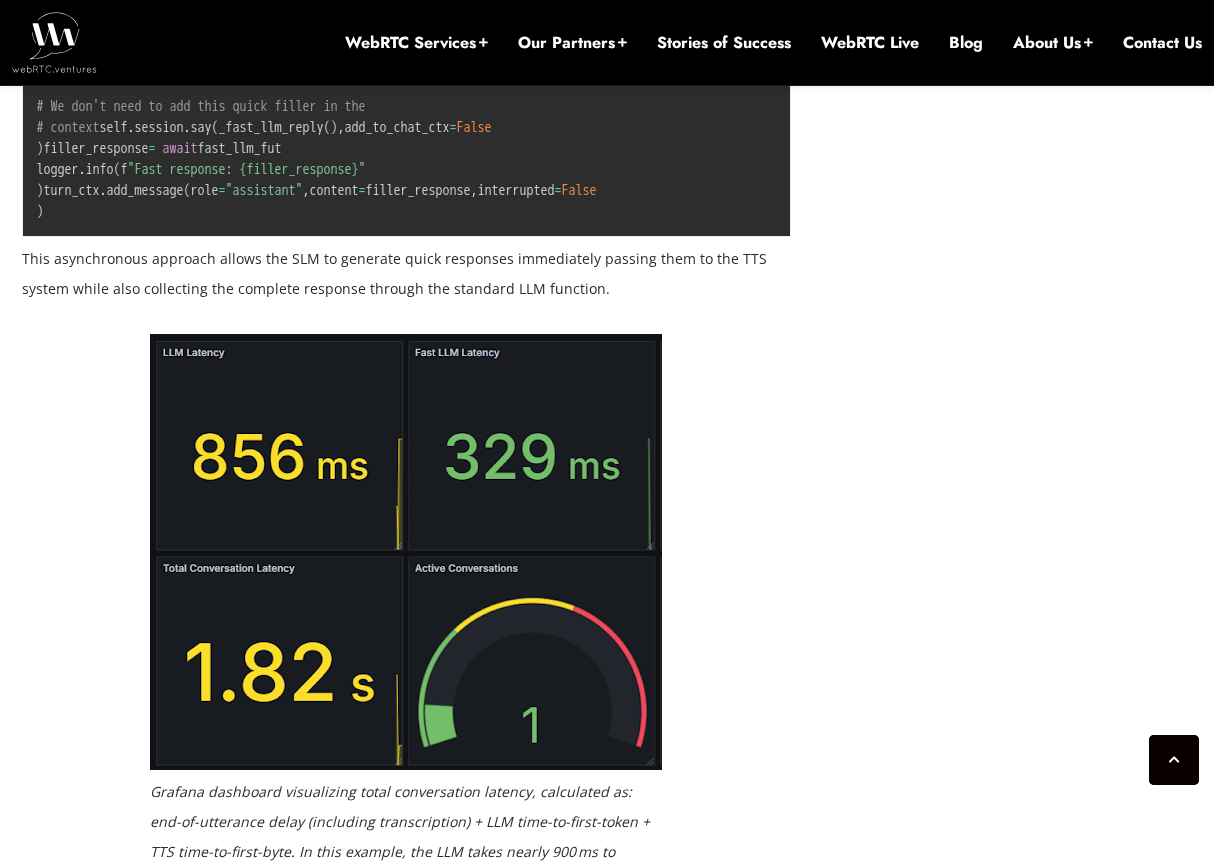 click on "#Let LLM reply to be aware of this "silence filler"
#response
fast_llm_fut  =  asyncio . Future [ str ] ( )
async   def   _fast_llm_reply ( )   - >  AsyncIterable [ str ] :
filler_response :  str  =   ""
async   for  chunk  in  self . _fast_llm . chat (
chat_ctx = fast_llm_ctx
) . to_str_iterable ( ) :
filler_response  +=  chunk
yield  chunk
fast_llm_fut . set_result ( filler_response )
# We don't need to add this quick filler in the
# context
self . session . say (
_fast_llm_reply ( ) ,
add_to_chat_ctx = False
)
filler_response  =   await  fast_llm_fut
logger . info (
f "Fast response: {filler_response}"
)
turn_ctx . add_message (
role = "assistant" ,
content = filler_response ,
interrupted = False
)" at bounding box center [432, 85] 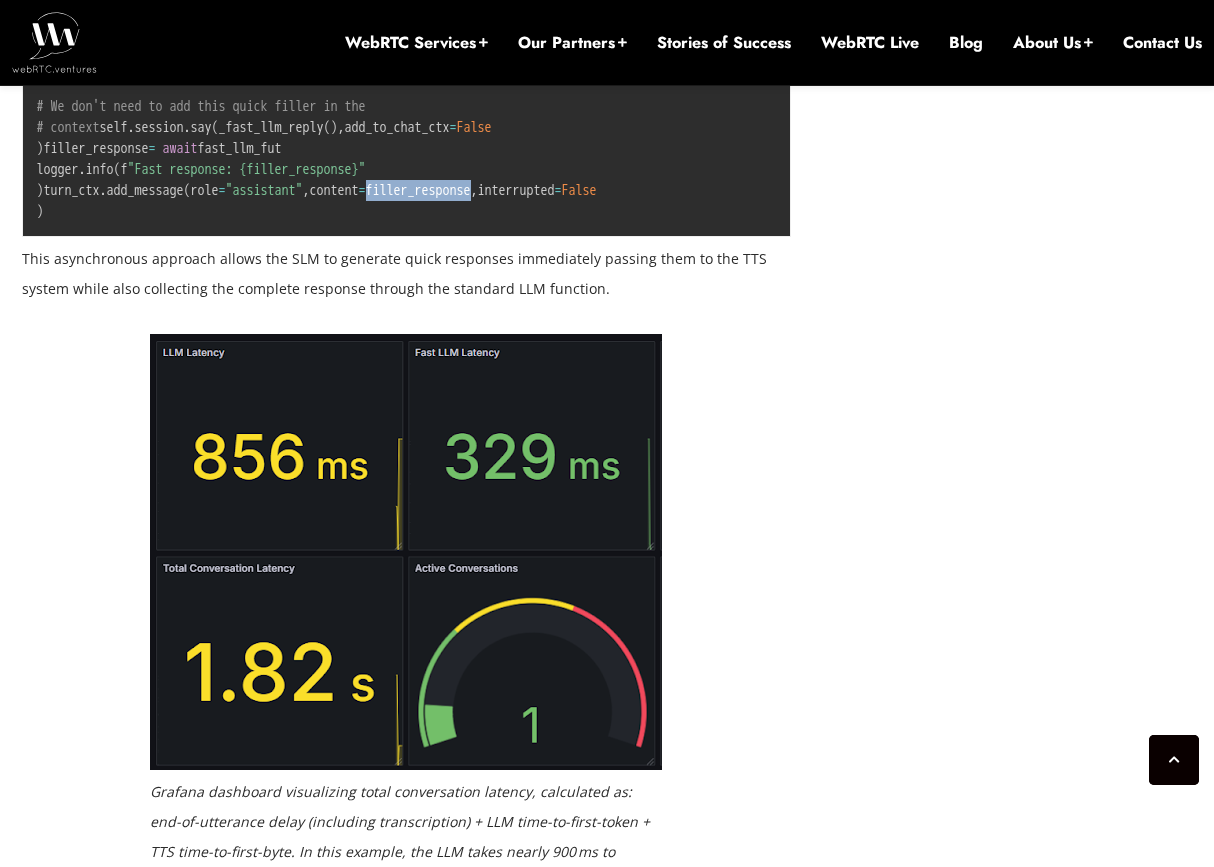 click on "#Let LLM reply to be aware of this "silence filler"
#response
fast_llm_fut  =  asyncio . Future [ str ] ( )
async   def   _fast_llm_reply ( )   - >  AsyncIterable [ str ] :
filler_response :  str  =   ""
async   for  chunk  in  self . _fast_llm . chat (
chat_ctx = fast_llm_ctx
) . to_str_iterable ( ) :
filler_response  +=  chunk
yield  chunk
fast_llm_fut . set_result ( filler_response )
# We don't need to add this quick filler in the
# context
self . session . say (
_fast_llm_reply ( ) ,
add_to_chat_ctx = False
)
filler_response  =   await  fast_llm_fut
logger . info (
f "Fast response: {filler_response}"
)
turn_ctx . add_message (
role = "assistant" ,
content = filler_response ,
interrupted = False
)" at bounding box center (432, 85) 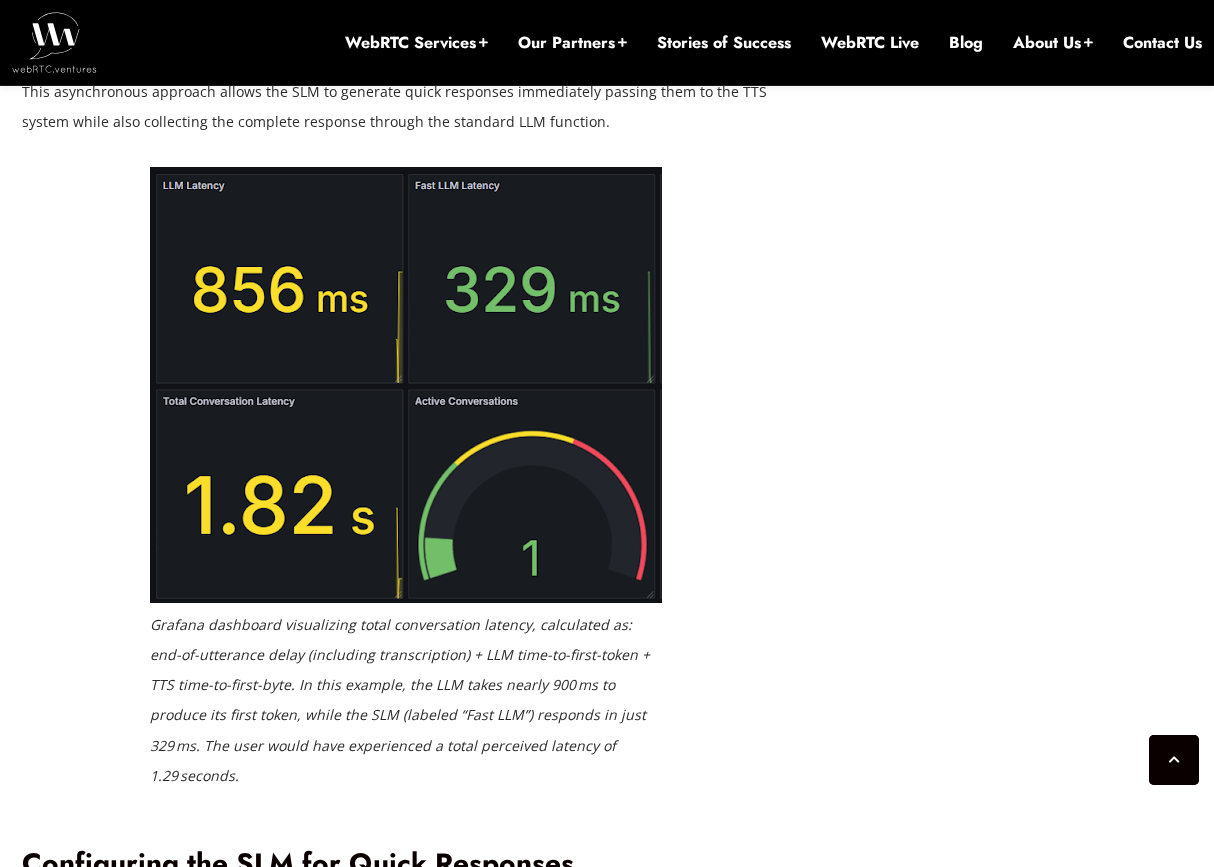scroll, scrollTop: 3844, scrollLeft: 0, axis: vertical 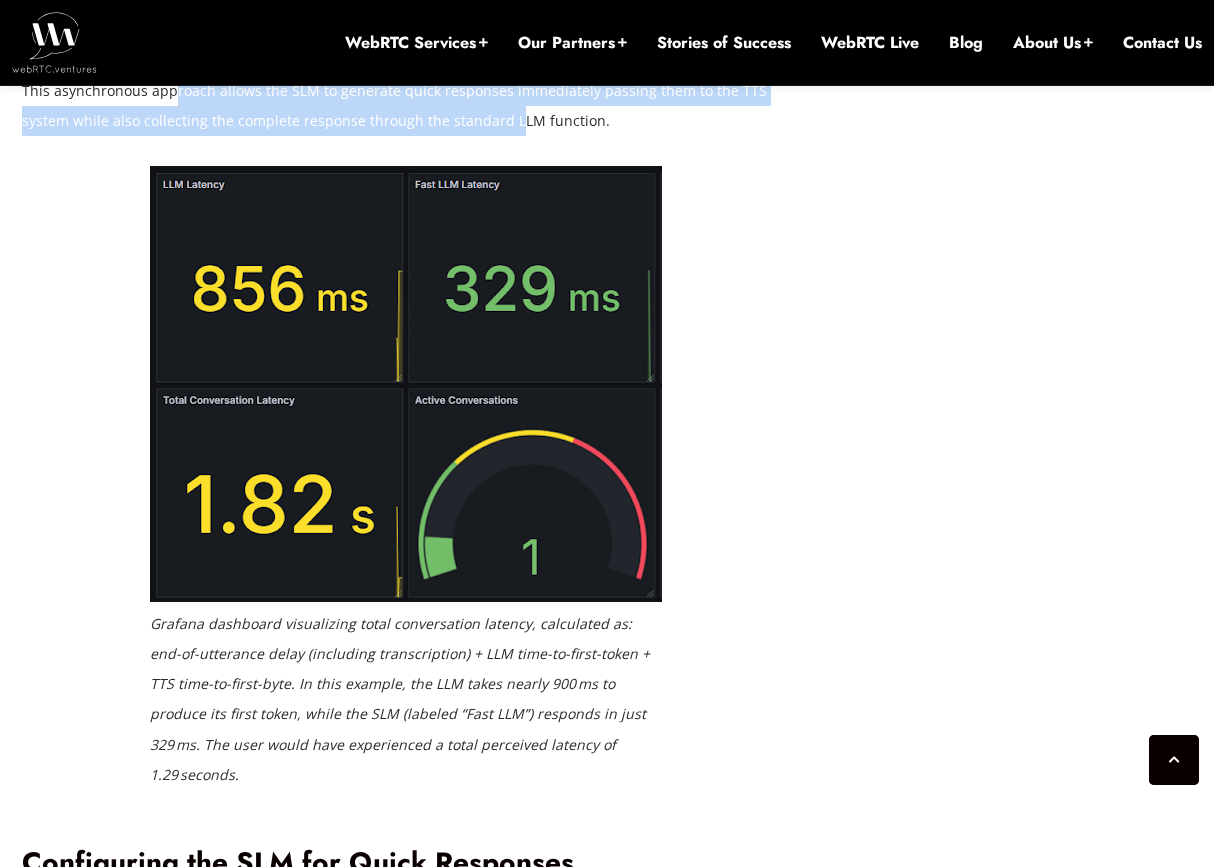 drag, startPoint x: 170, startPoint y: 428, endPoint x: 508, endPoint y: 453, distance: 338.9233 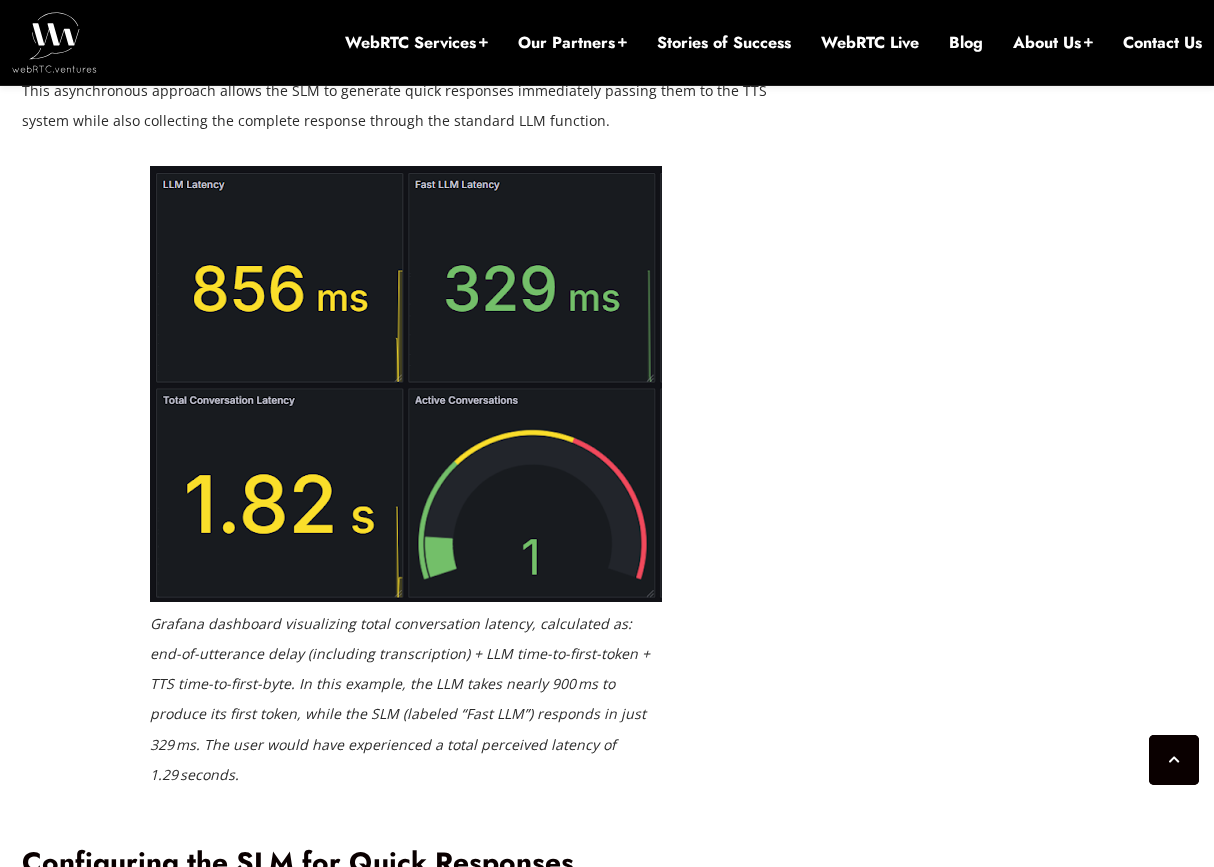 click on "This asynchronous approach allows the SLM to generate quick responses immediately passing them to the TTS system while also collecting the complete response through the standard LLM function." at bounding box center [407, 106] 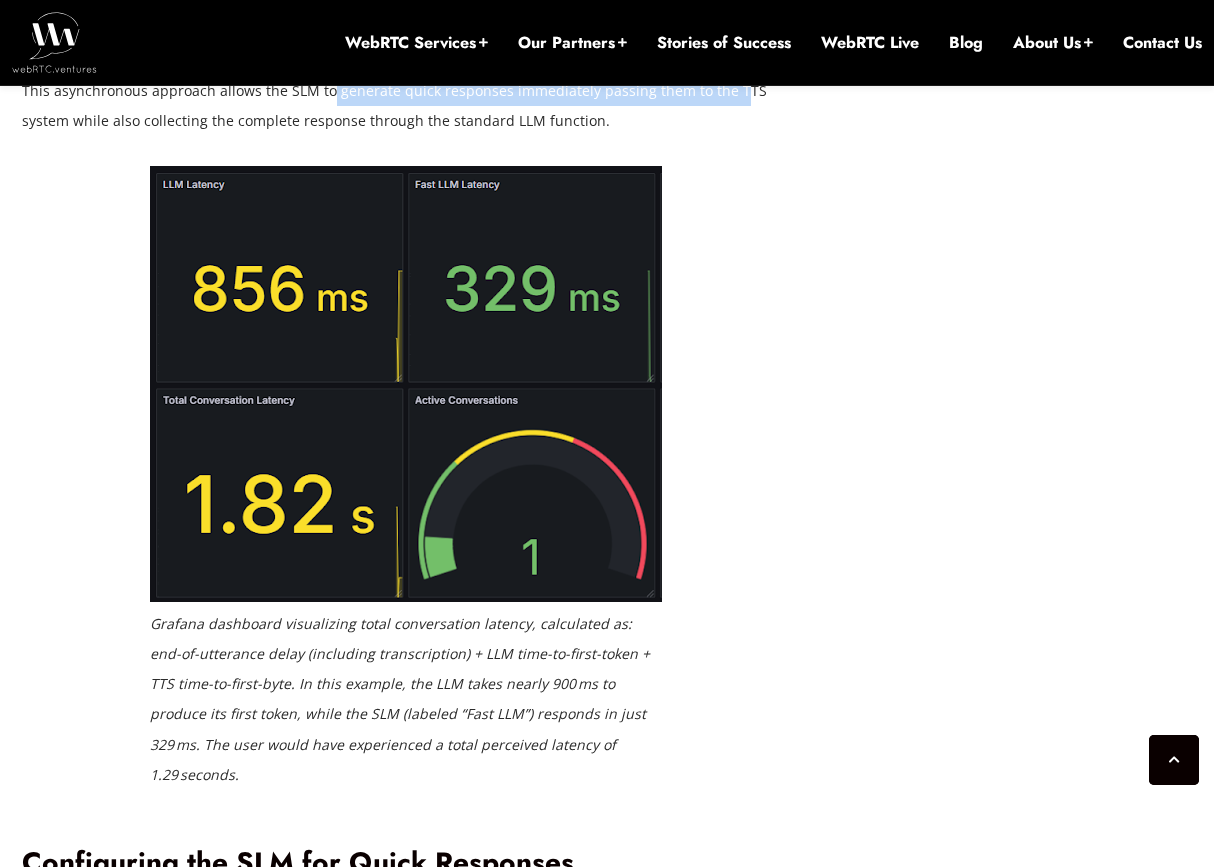 drag, startPoint x: 323, startPoint y: 413, endPoint x: 724, endPoint y: 433, distance: 401.49844 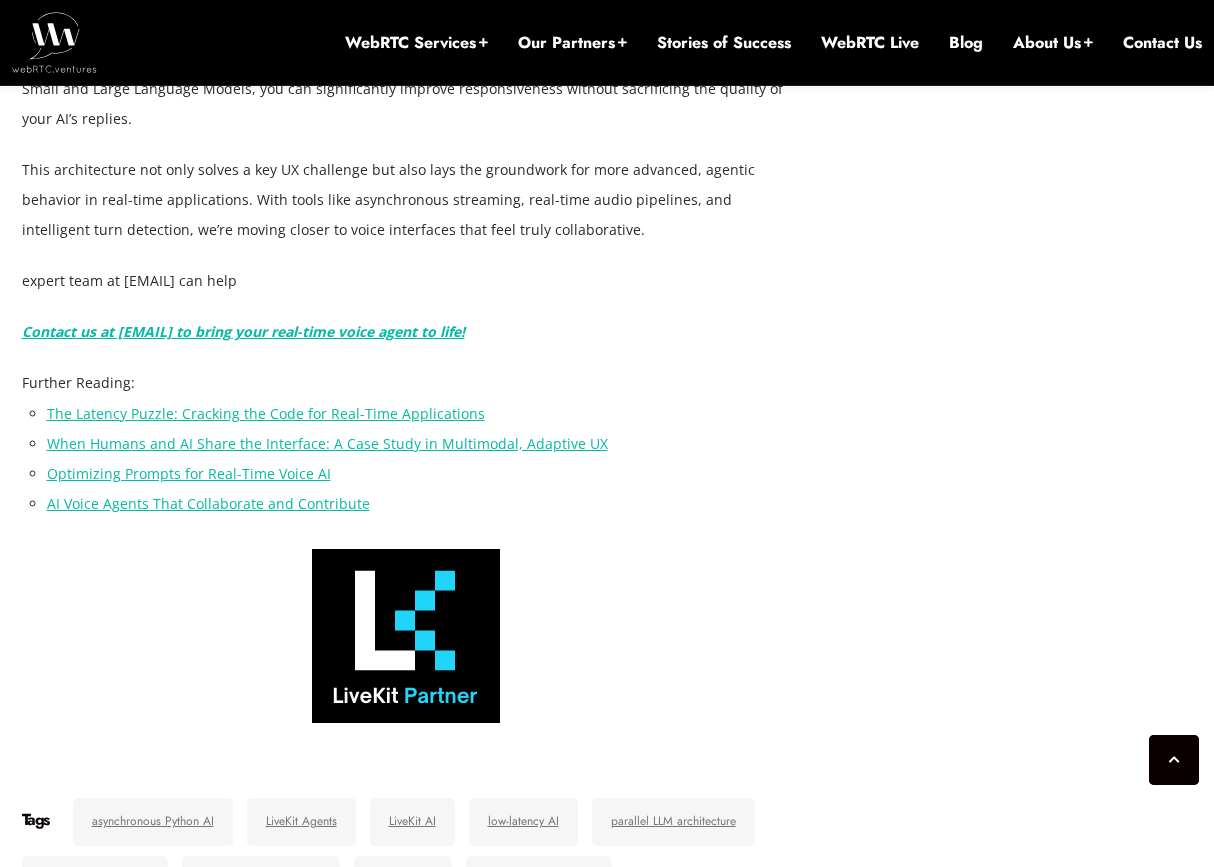 scroll, scrollTop: 7097, scrollLeft: 0, axis: vertical 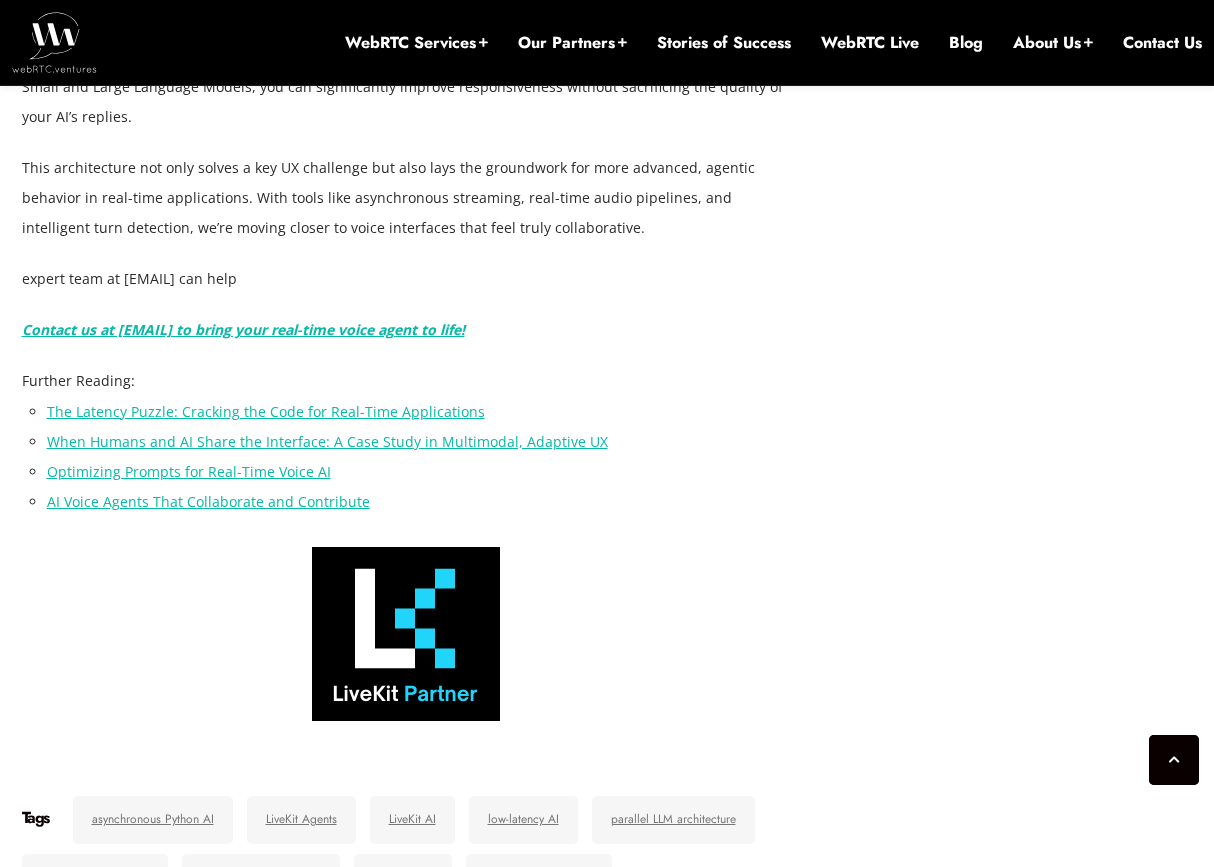 drag, startPoint x: 97, startPoint y: 362, endPoint x: 184, endPoint y: 362, distance: 87 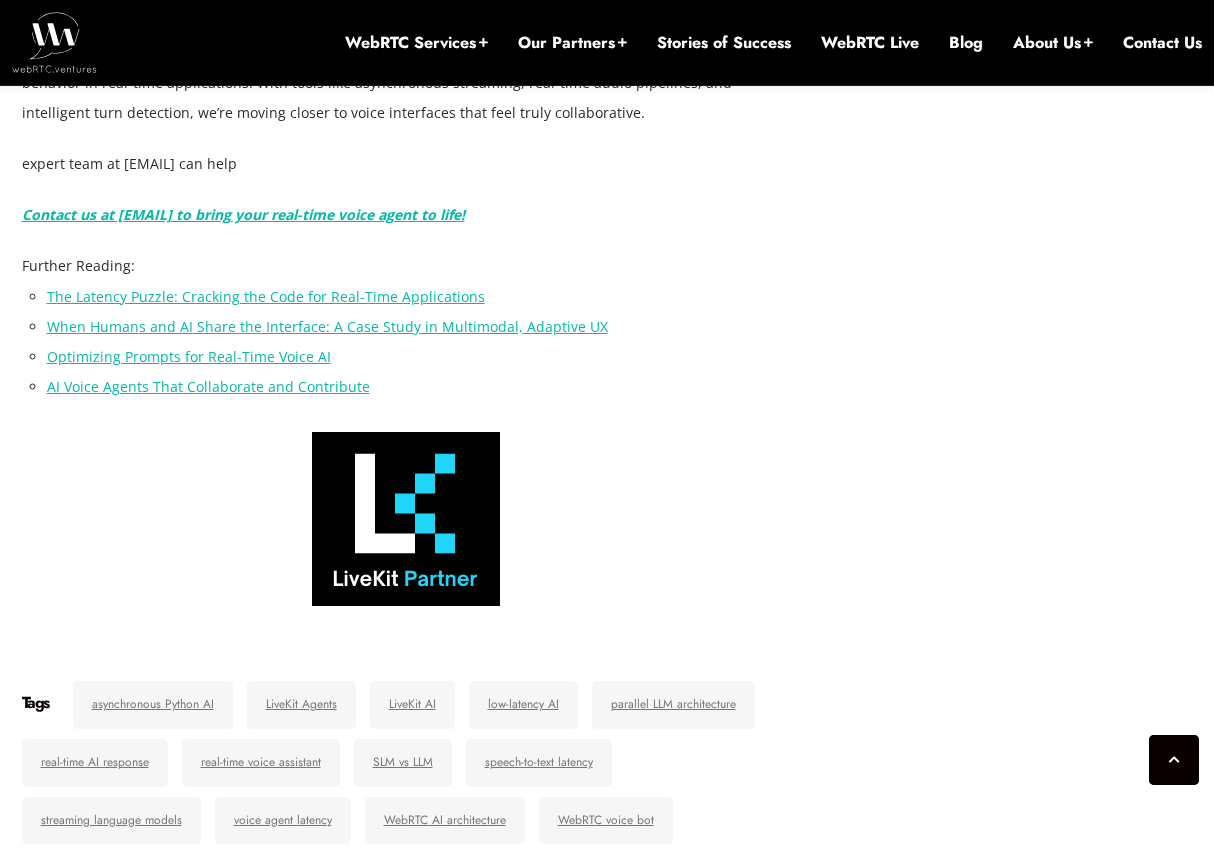 scroll, scrollTop: 7224, scrollLeft: 0, axis: vertical 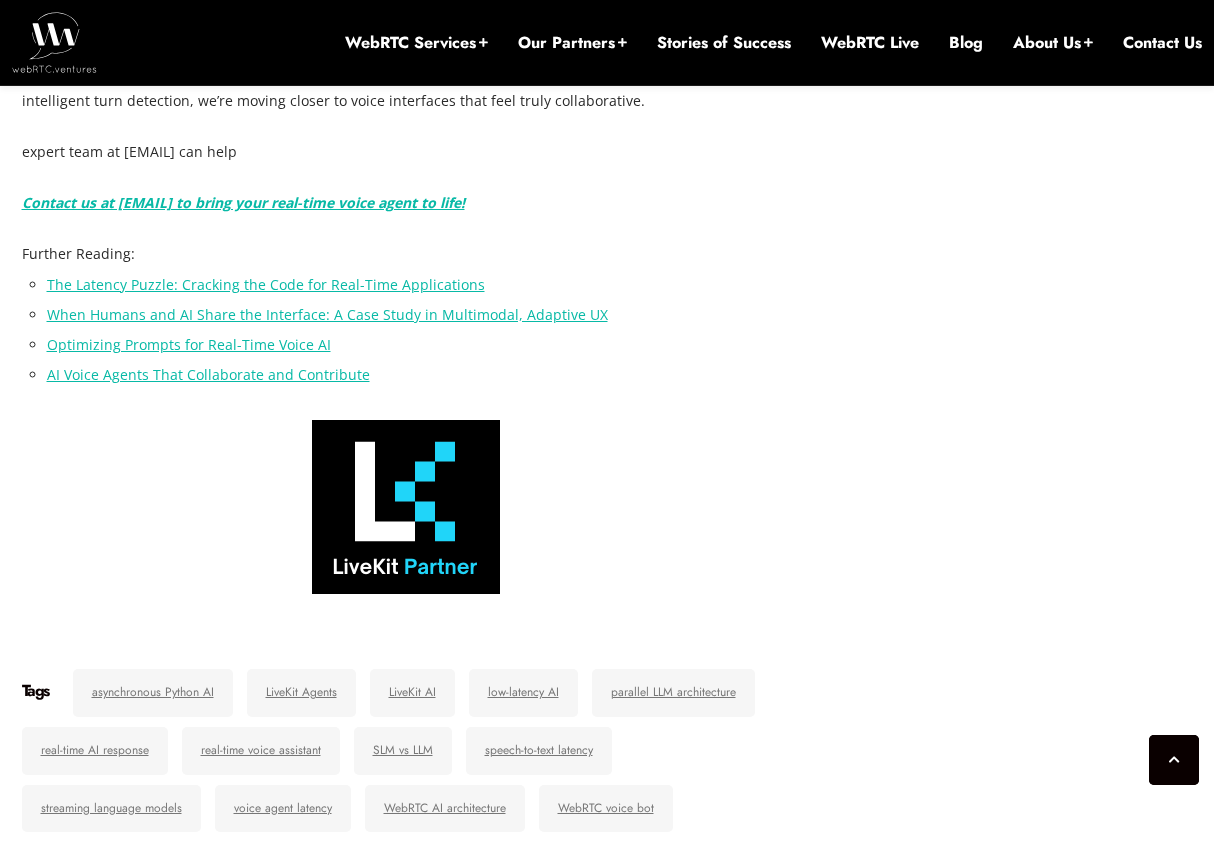 drag, startPoint x: 151, startPoint y: 348, endPoint x: 251, endPoint y: 348, distance: 100 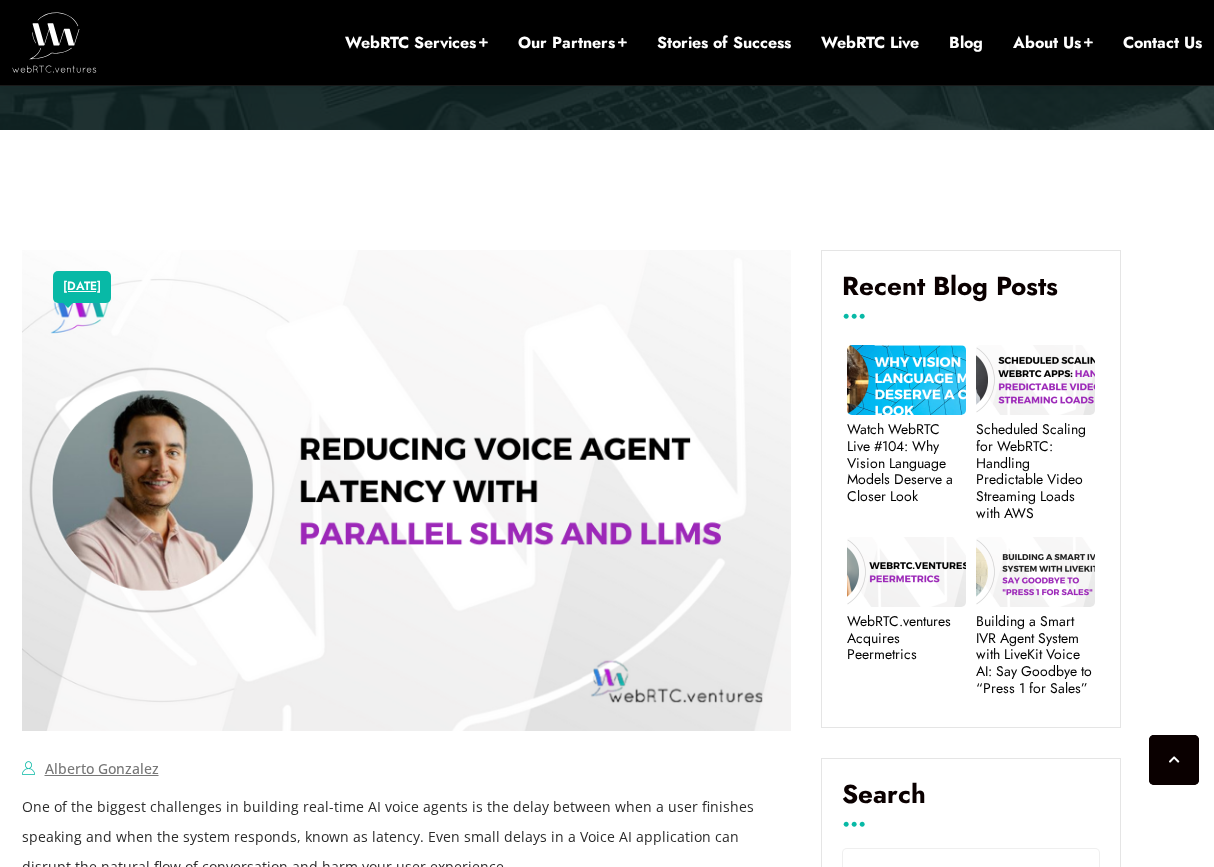 scroll, scrollTop: 0, scrollLeft: 0, axis: both 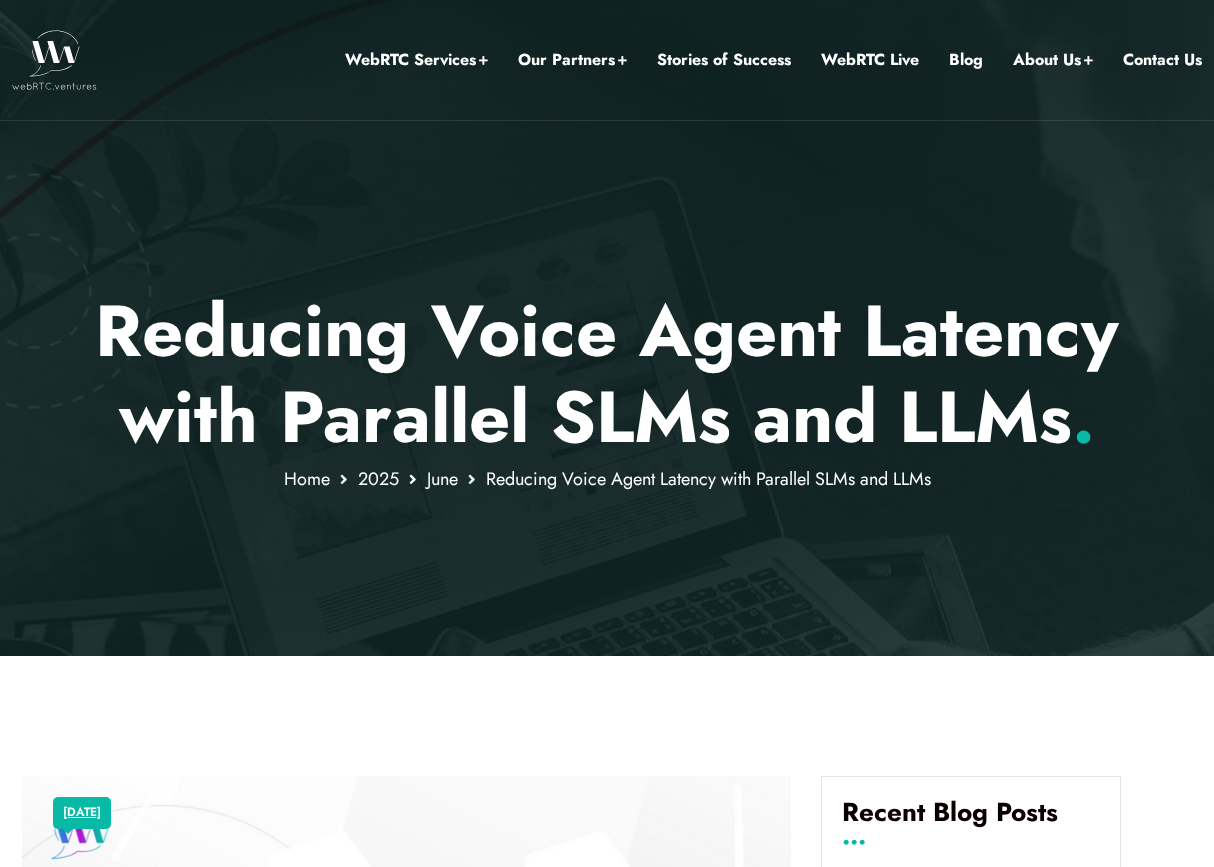 click at bounding box center [607, 328] 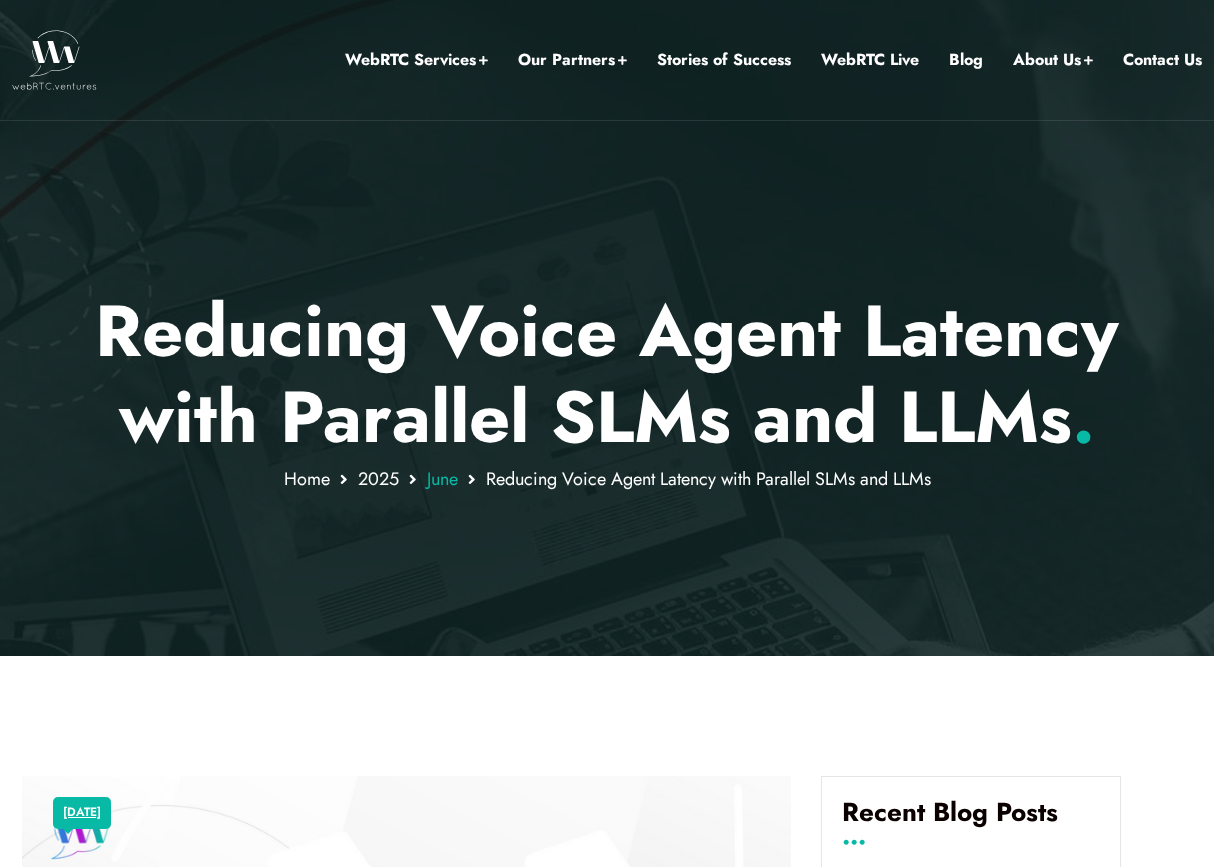 click on "June" at bounding box center [442, 479] 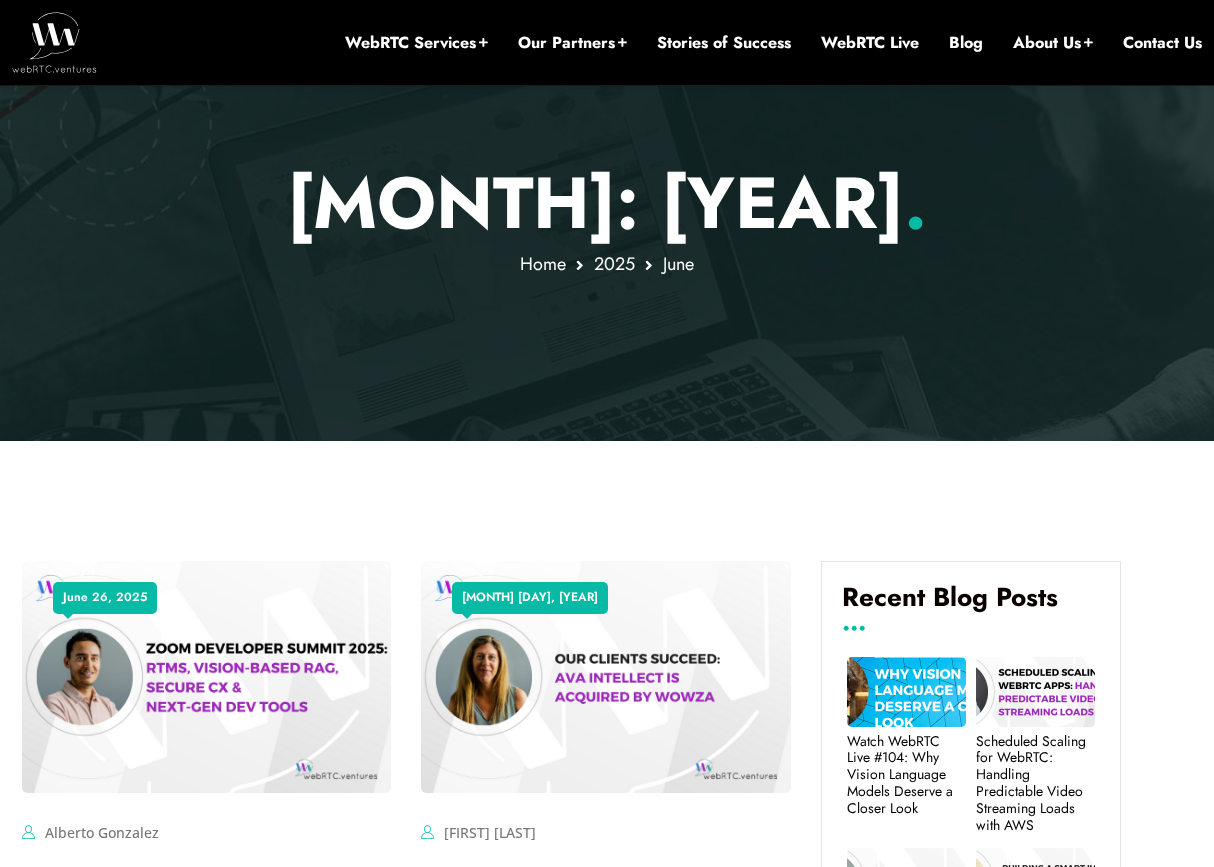 scroll, scrollTop: 260, scrollLeft: 0, axis: vertical 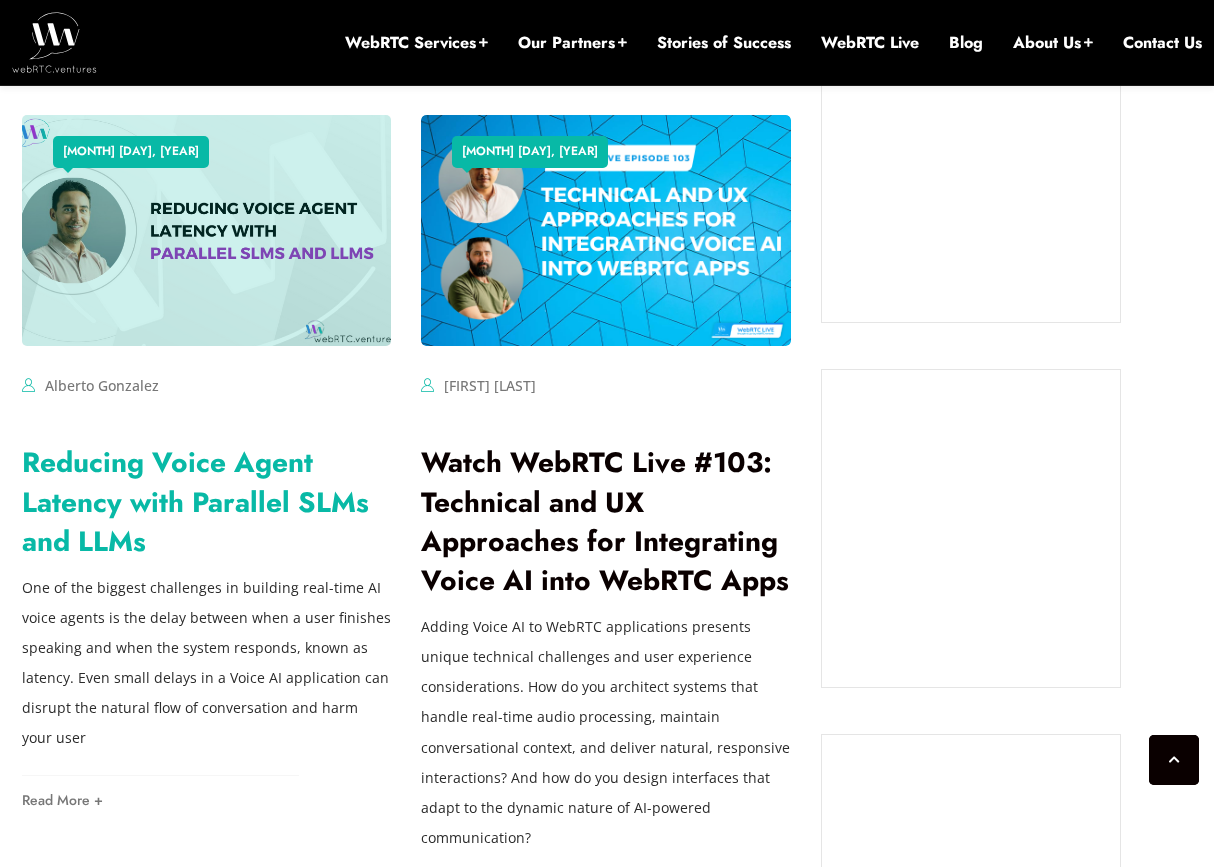 click on "Reducing Voice Agent Latency with Parallel SLMs and LLMs" at bounding box center [195, 501] 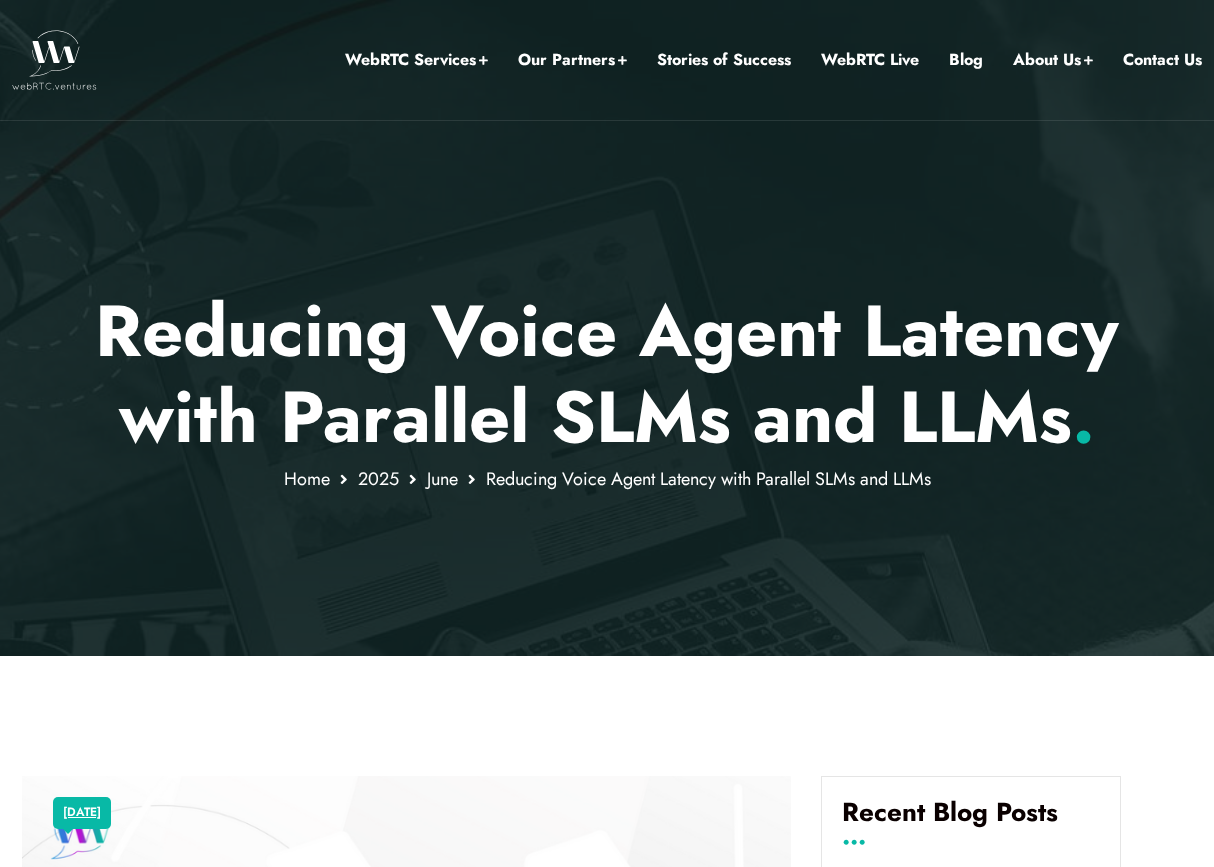 scroll, scrollTop: 0, scrollLeft: 0, axis: both 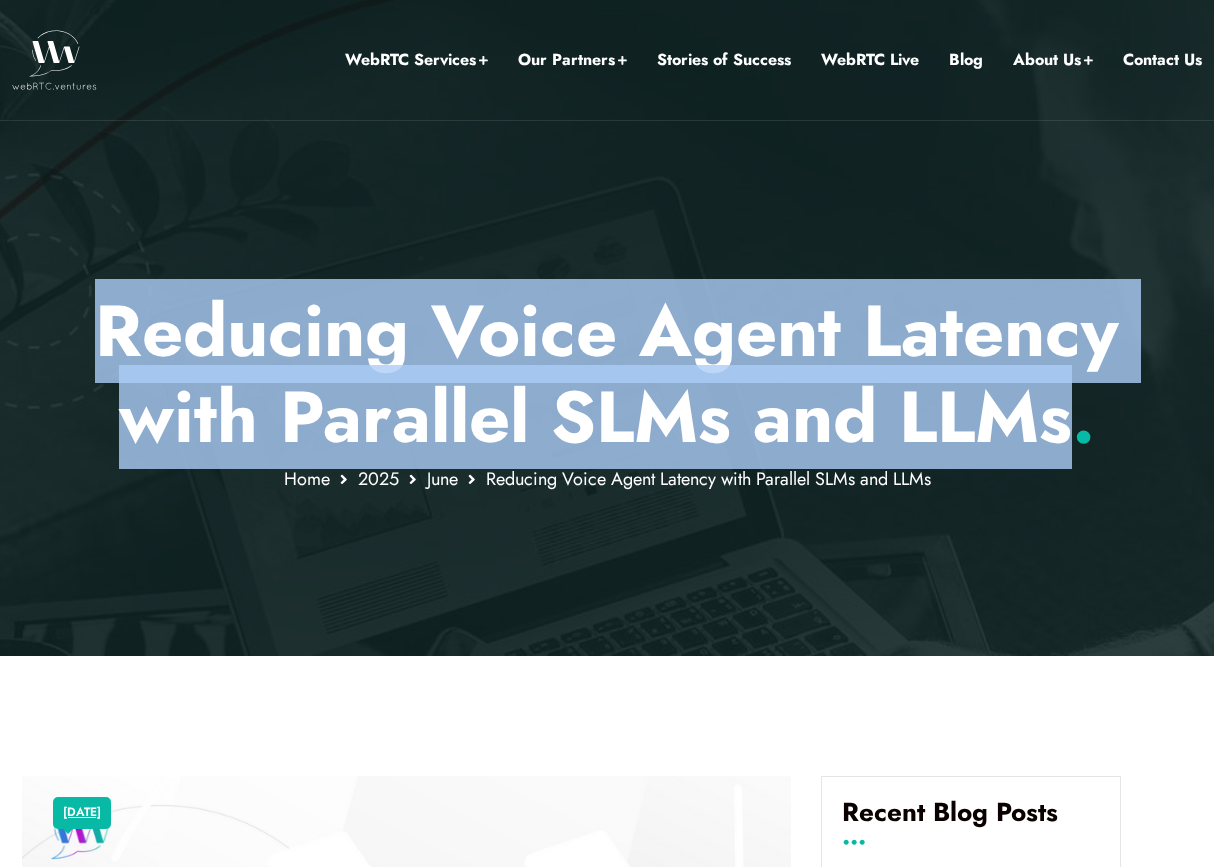 drag, startPoint x: 105, startPoint y: 329, endPoint x: 1080, endPoint y: 450, distance: 982.4795 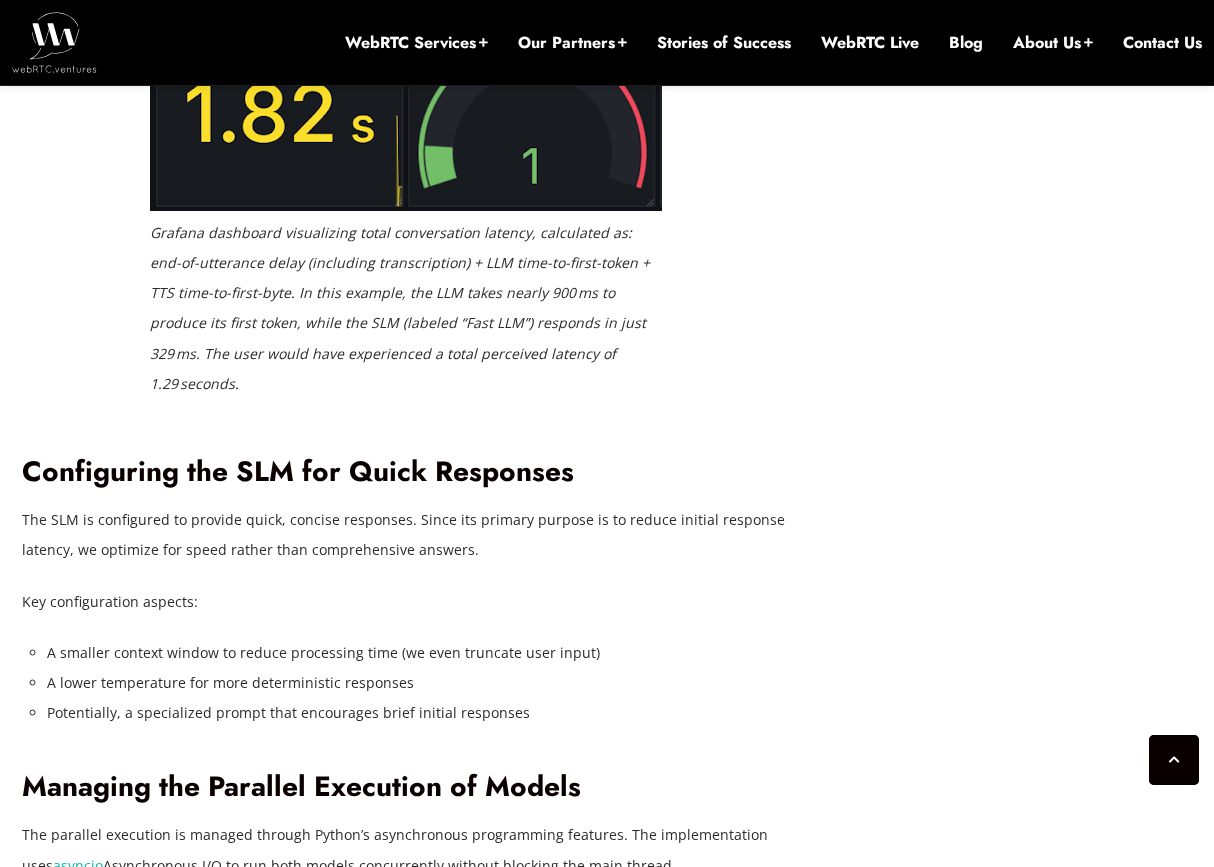 scroll, scrollTop: 4263, scrollLeft: 0, axis: vertical 